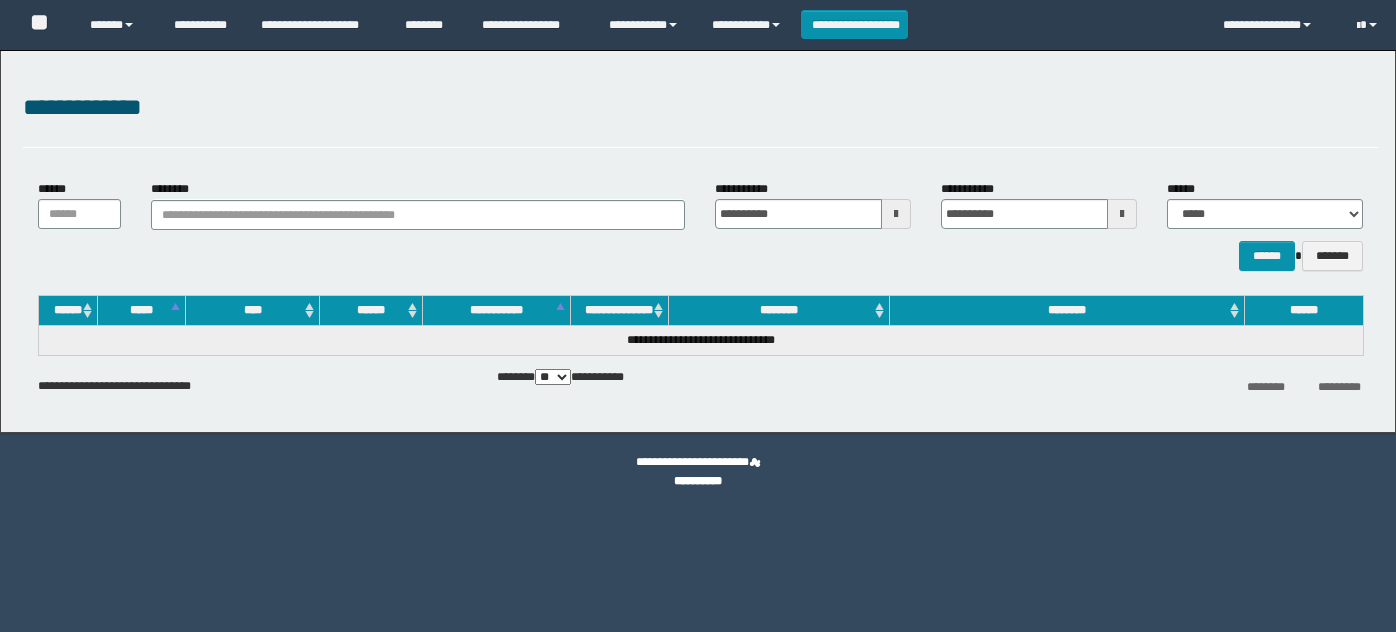 scroll, scrollTop: 0, scrollLeft: 0, axis: both 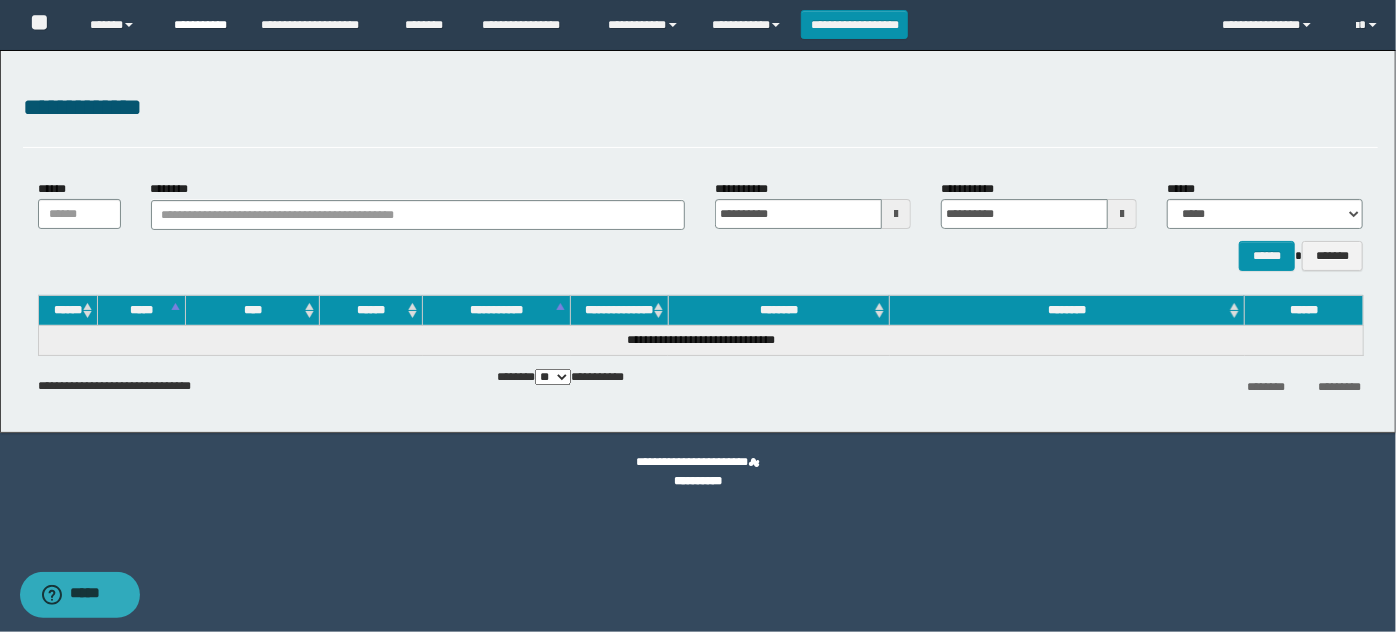 click on "**********" at bounding box center (202, 25) 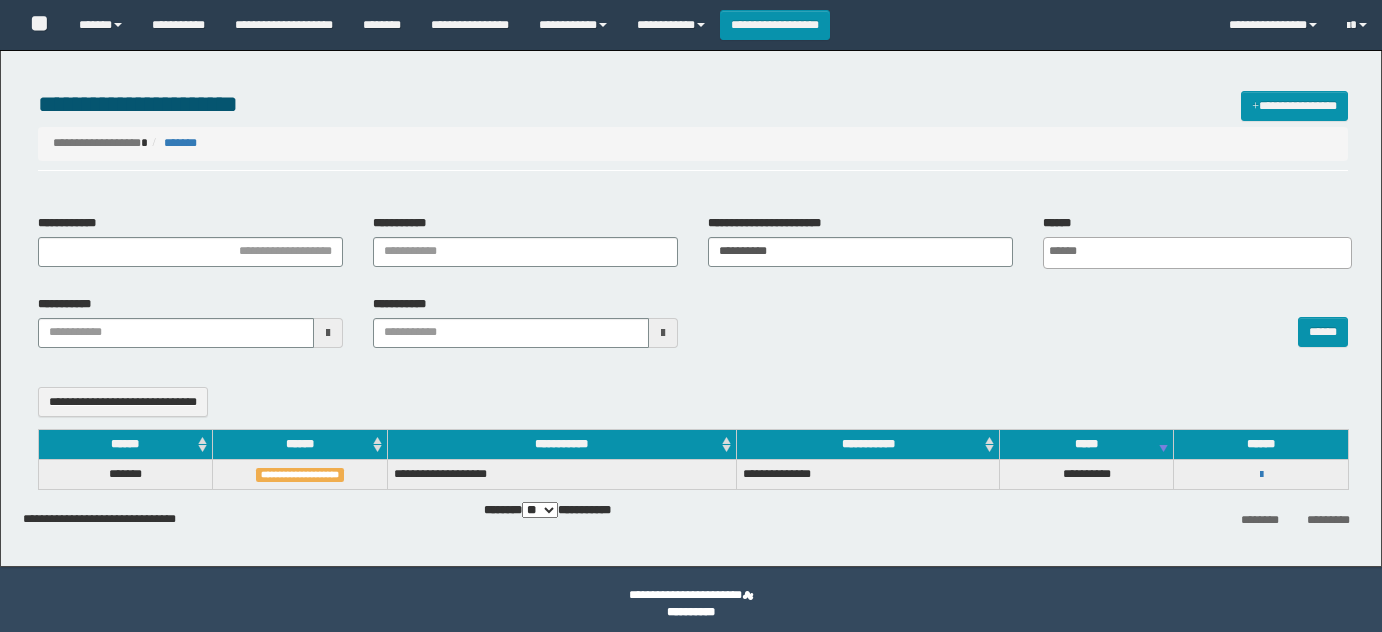select 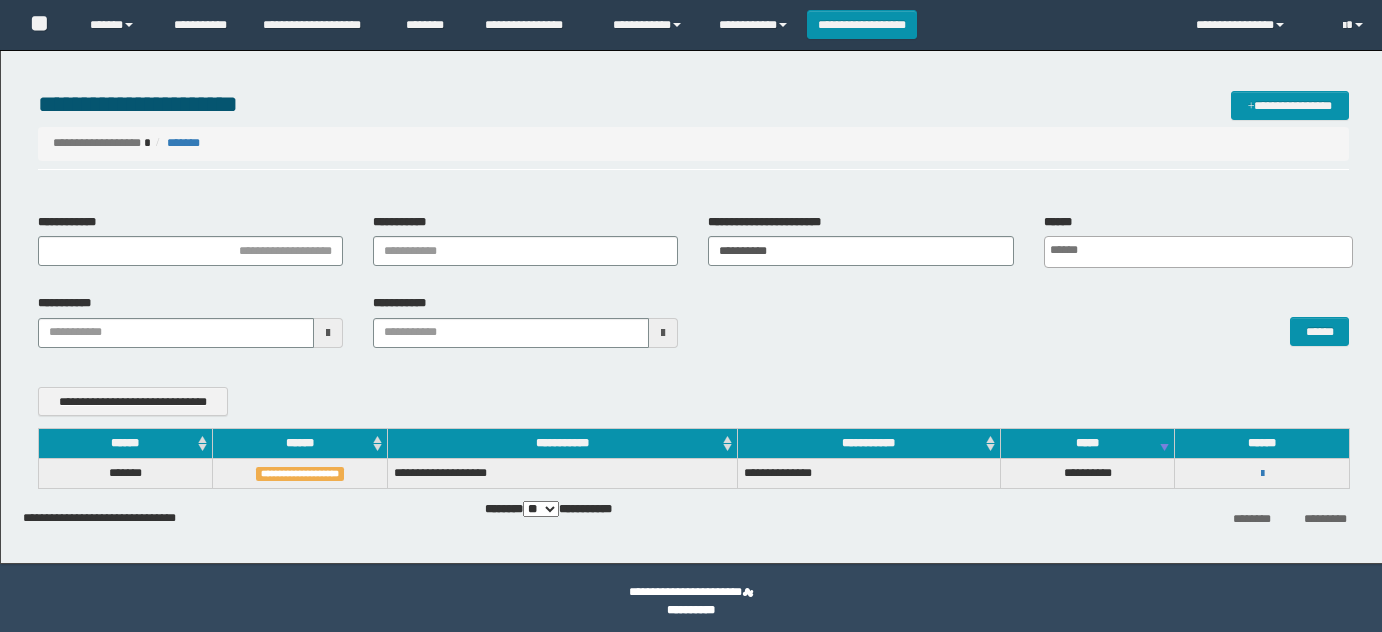 scroll, scrollTop: 0, scrollLeft: 0, axis: both 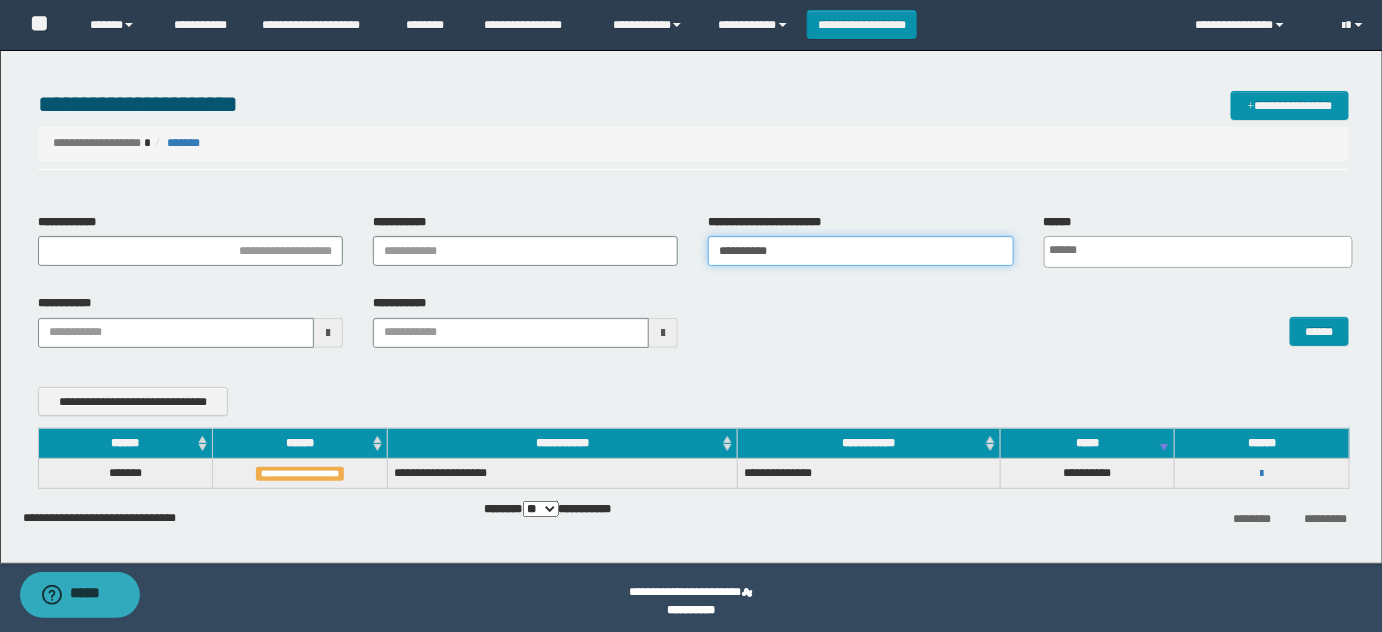 drag, startPoint x: 888, startPoint y: 247, endPoint x: 279, endPoint y: 207, distance: 610.3122 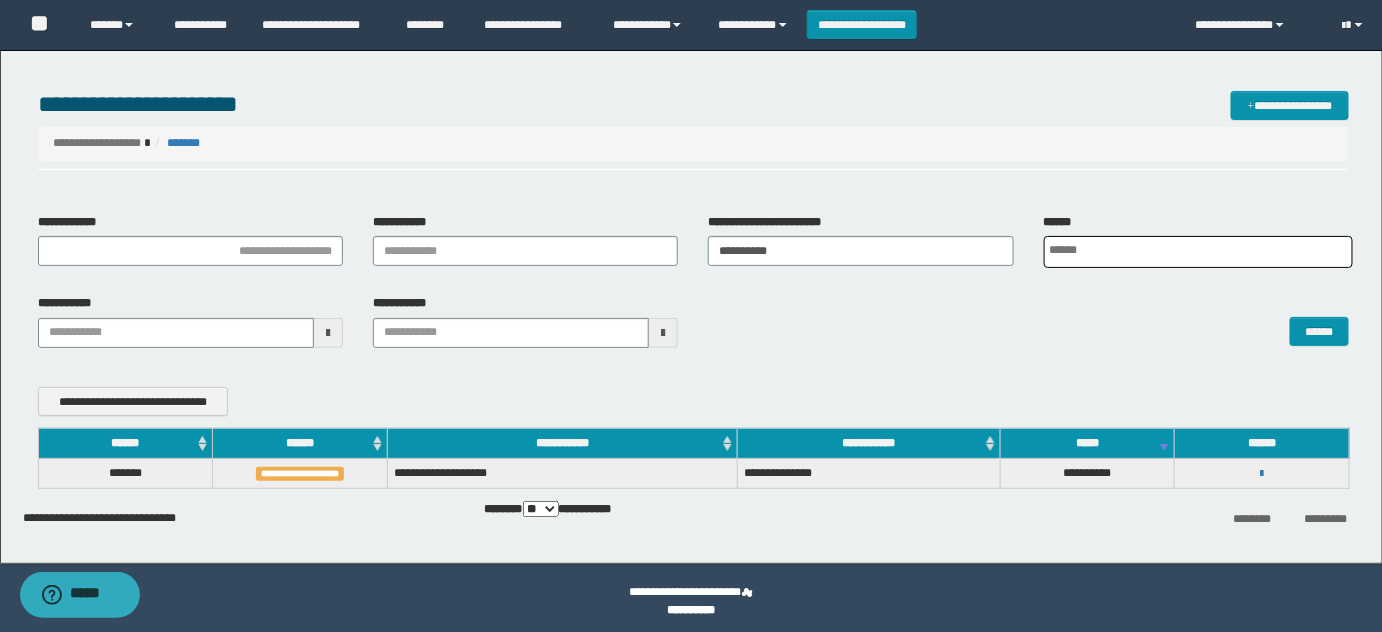 scroll, scrollTop: 0, scrollLeft: 5, axis: horizontal 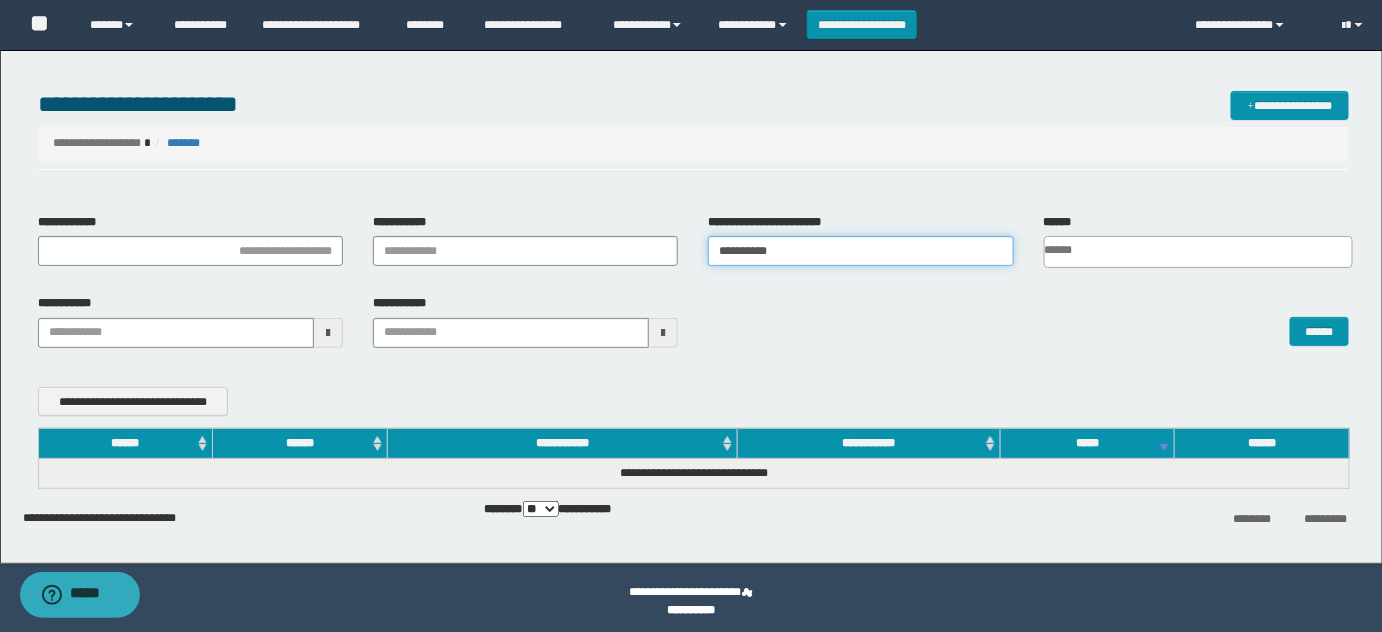 drag, startPoint x: 806, startPoint y: 251, endPoint x: 360, endPoint y: 190, distance: 450.1522 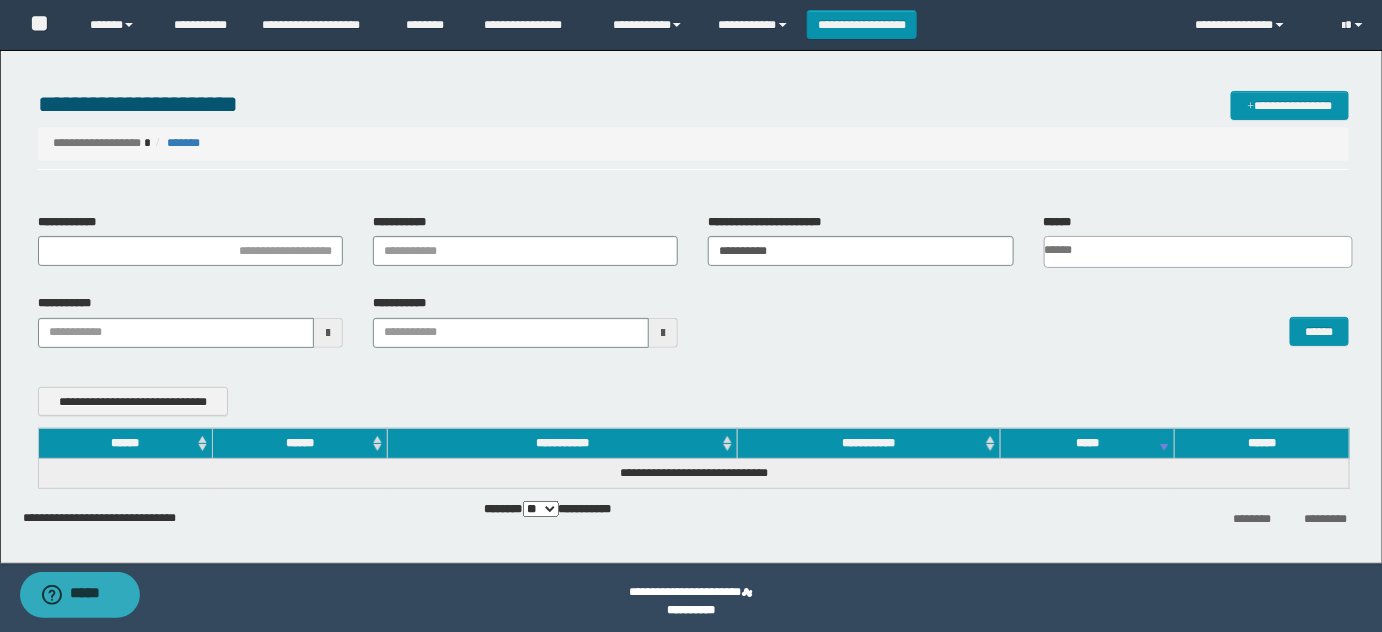 click on "**********" at bounding box center (691, 302) 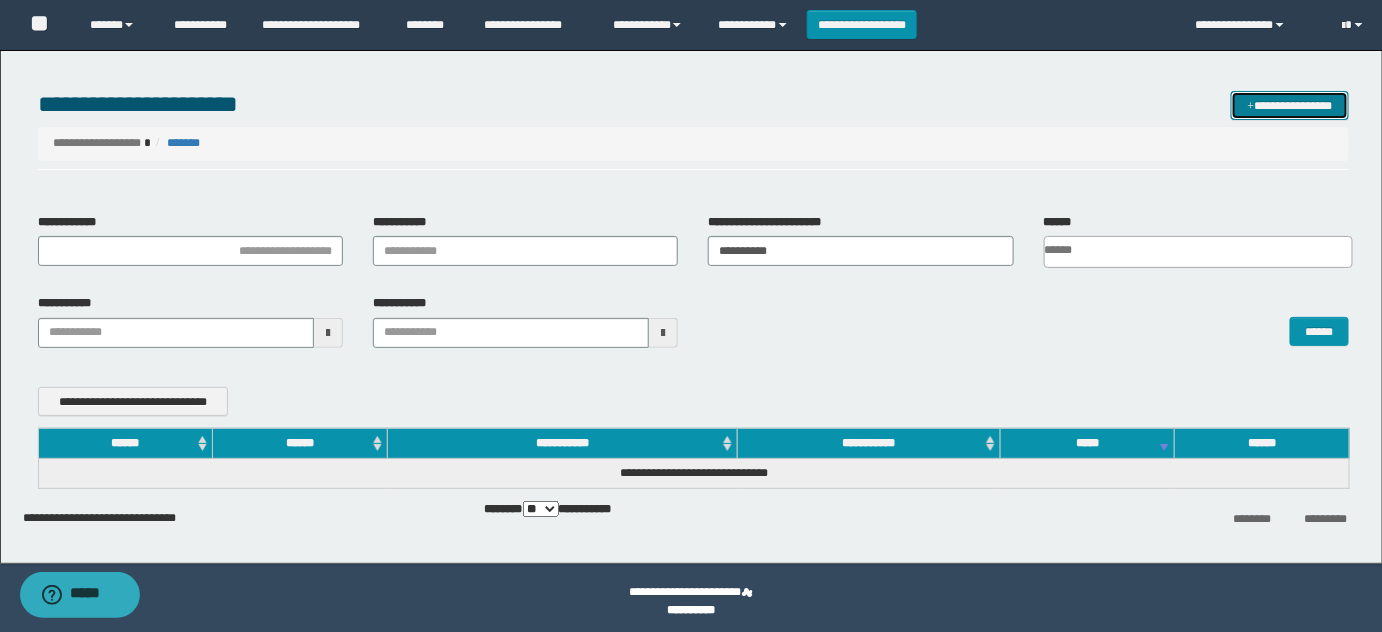 click on "**********" at bounding box center (1290, 105) 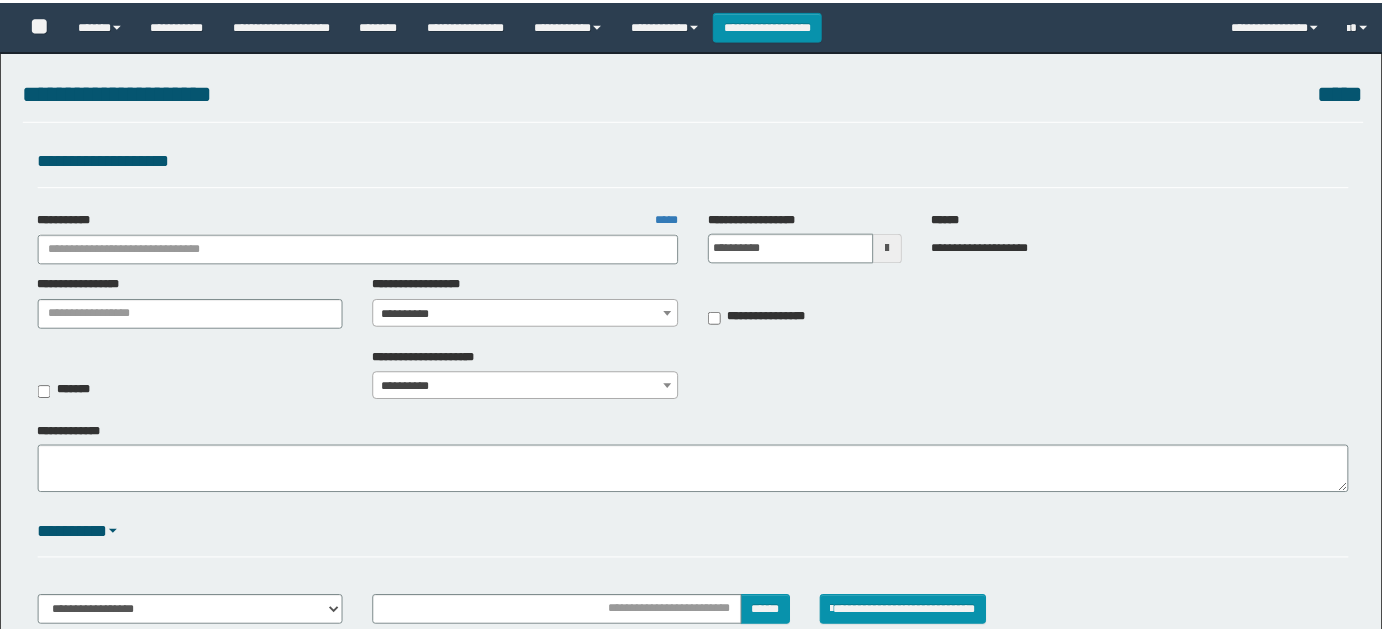 scroll, scrollTop: 0, scrollLeft: 0, axis: both 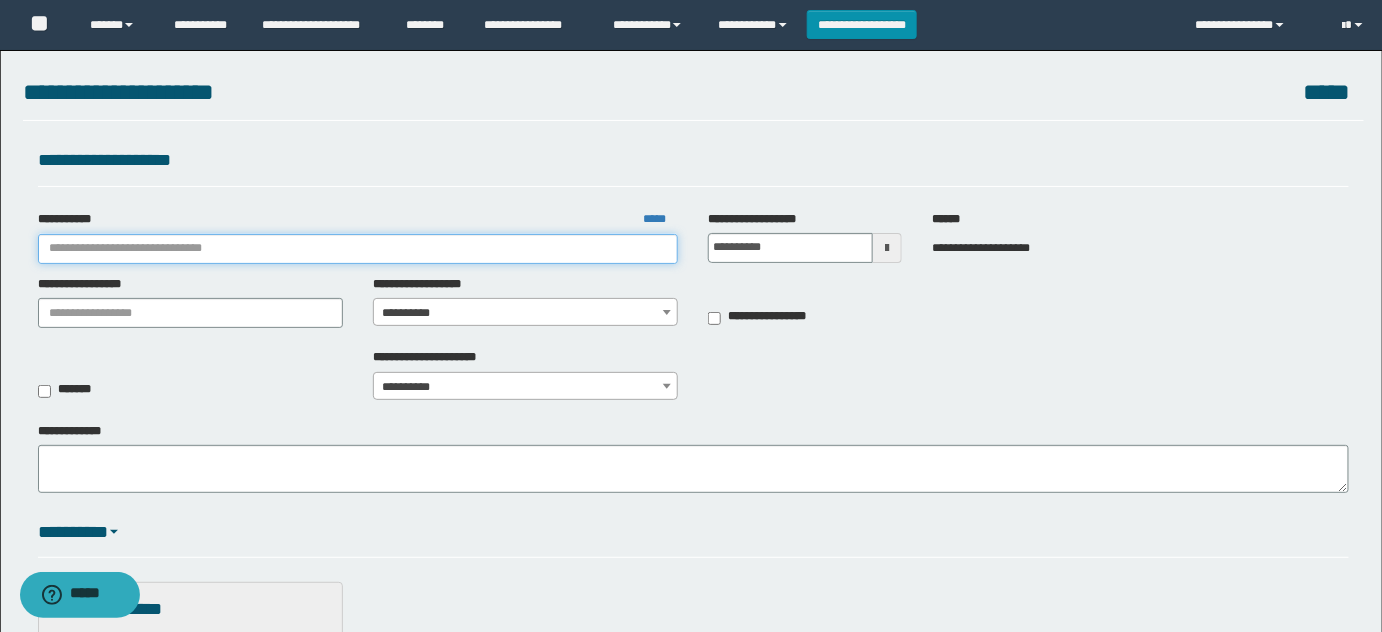 click on "**********" at bounding box center [358, 249] 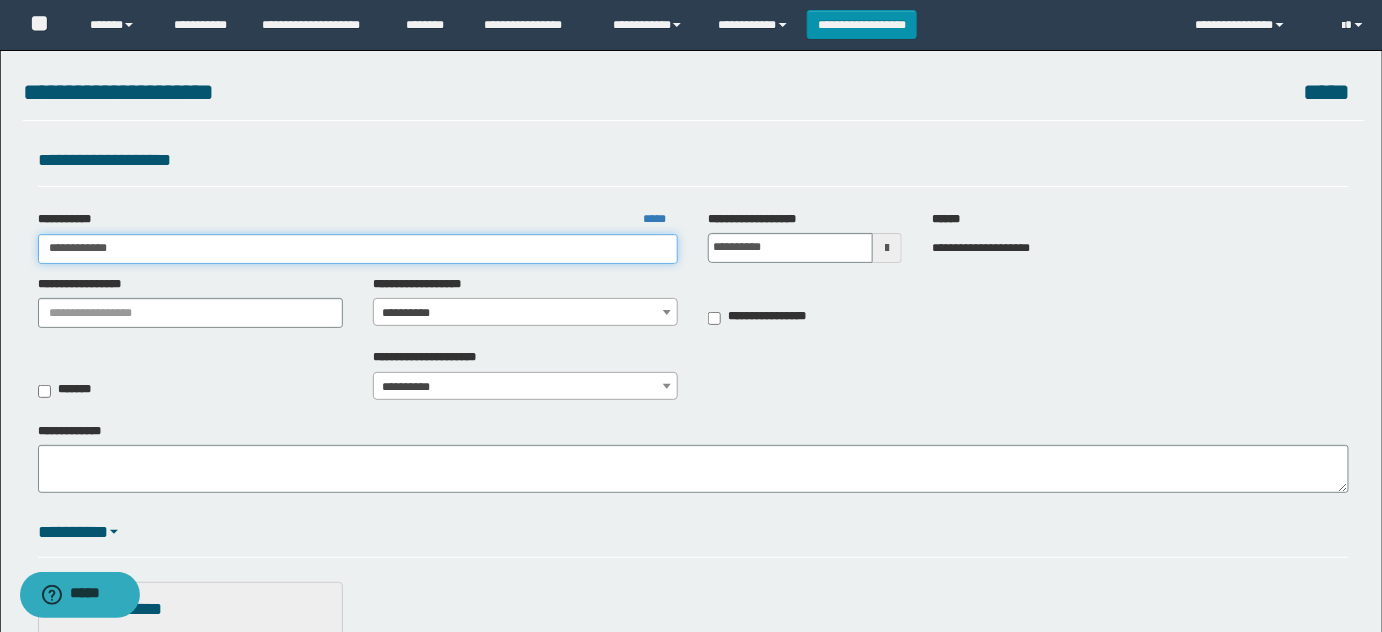 type on "**********" 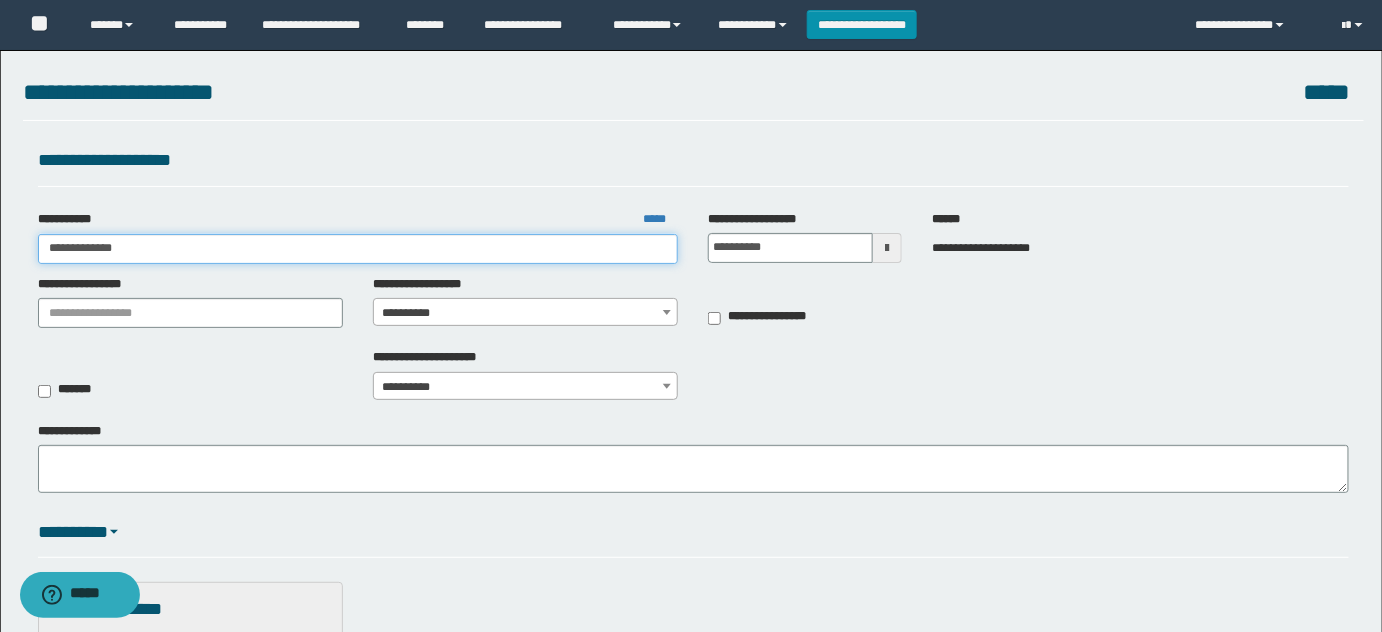 type on "**********" 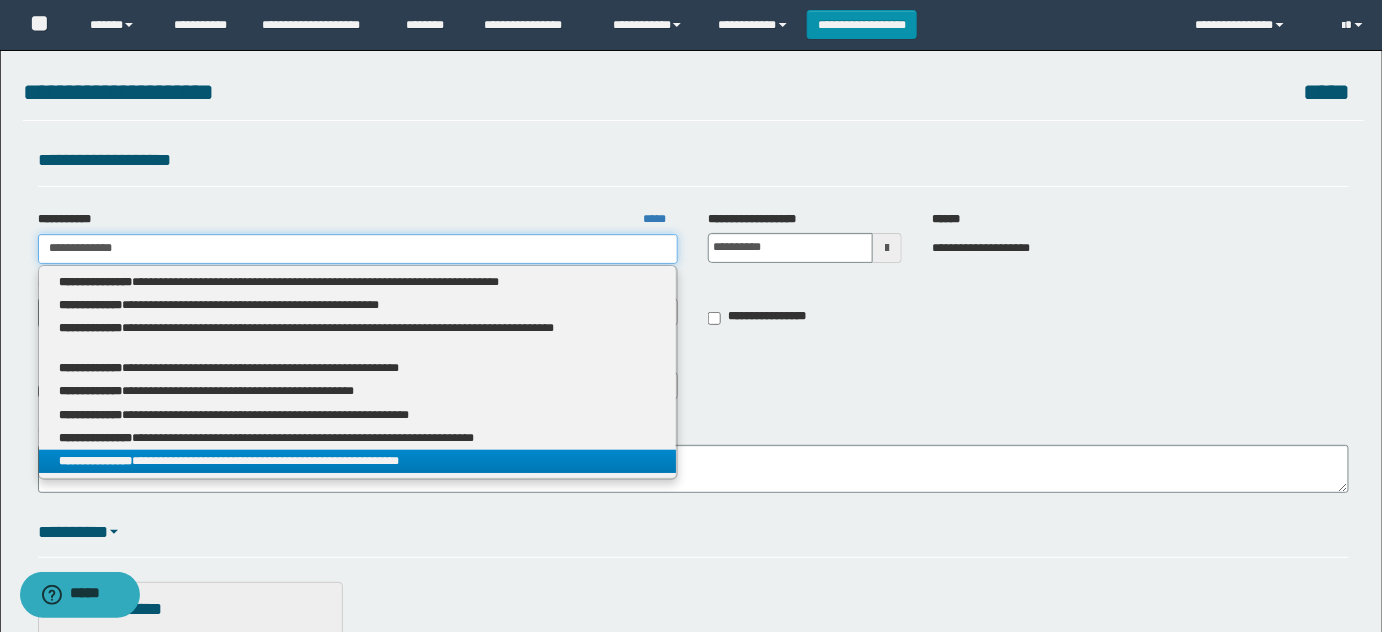 type on "**********" 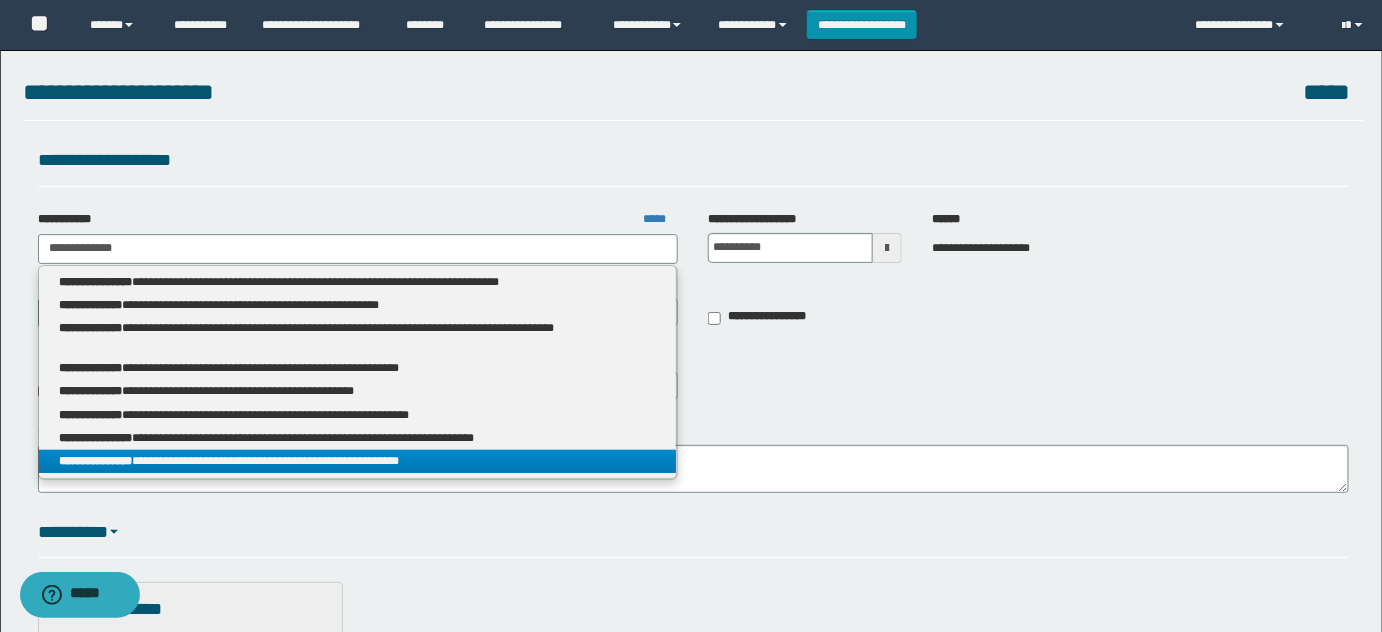 click on "**********" at bounding box center [358, 461] 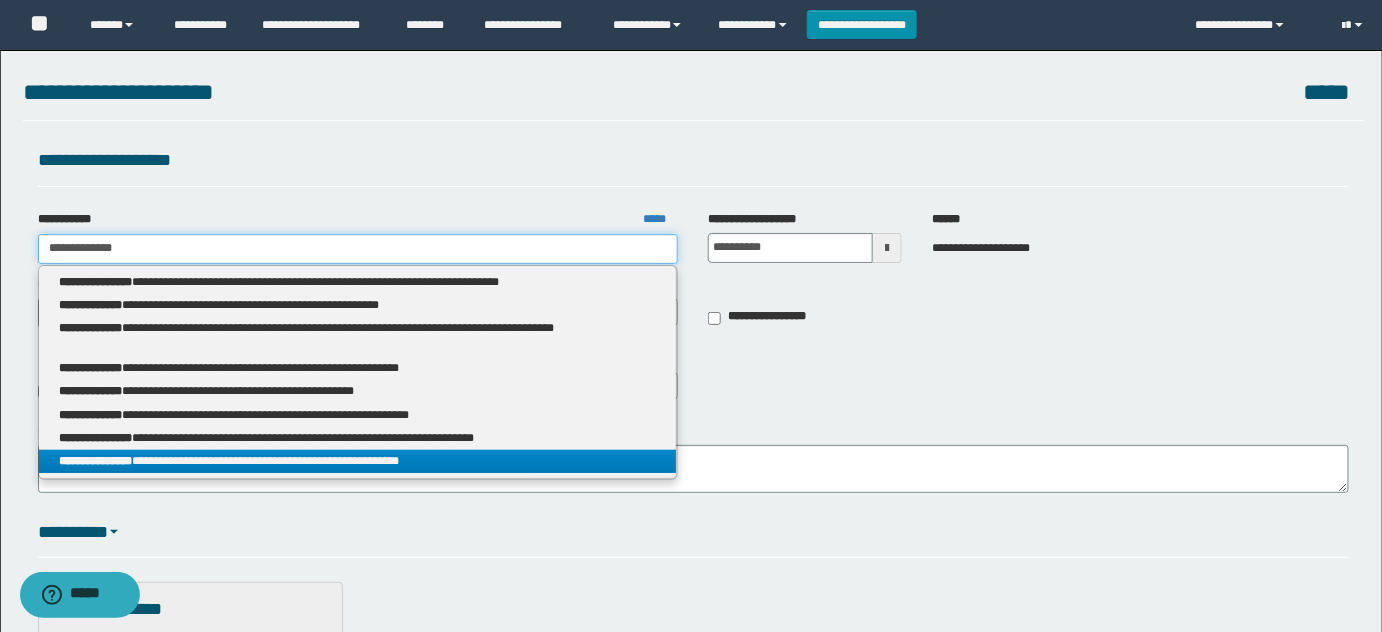 type 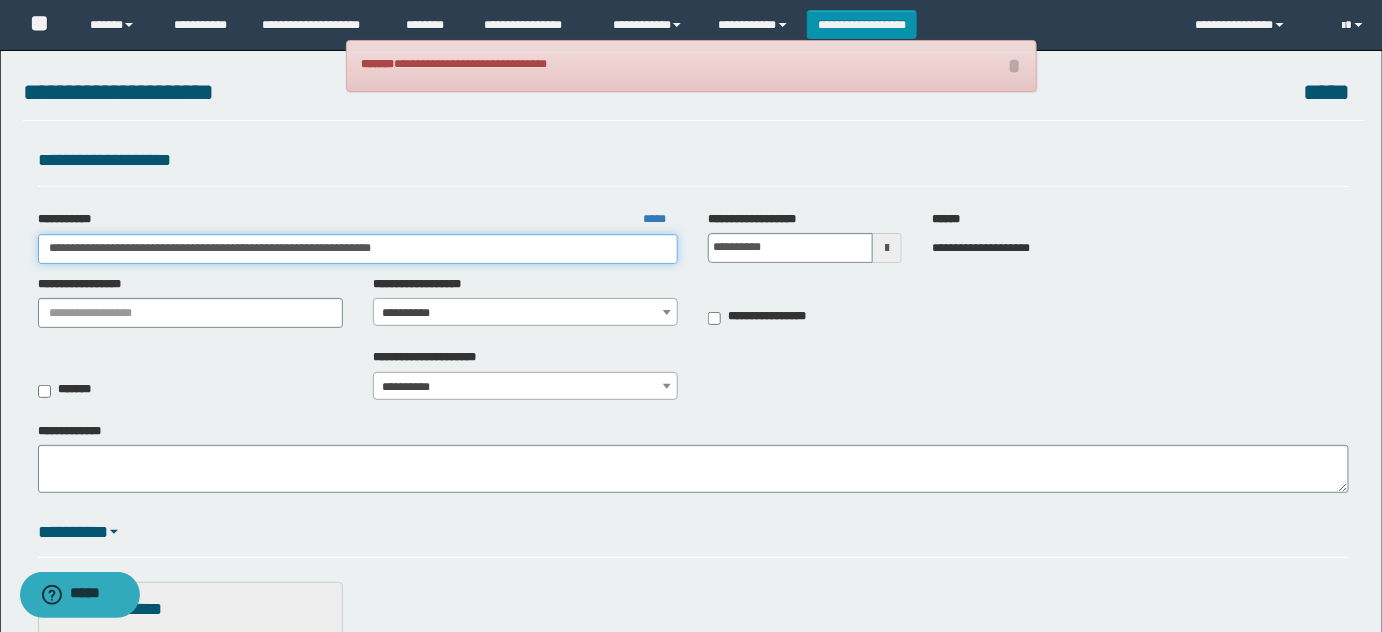 drag, startPoint x: 132, startPoint y: 252, endPoint x: 409, endPoint y: 255, distance: 277.01624 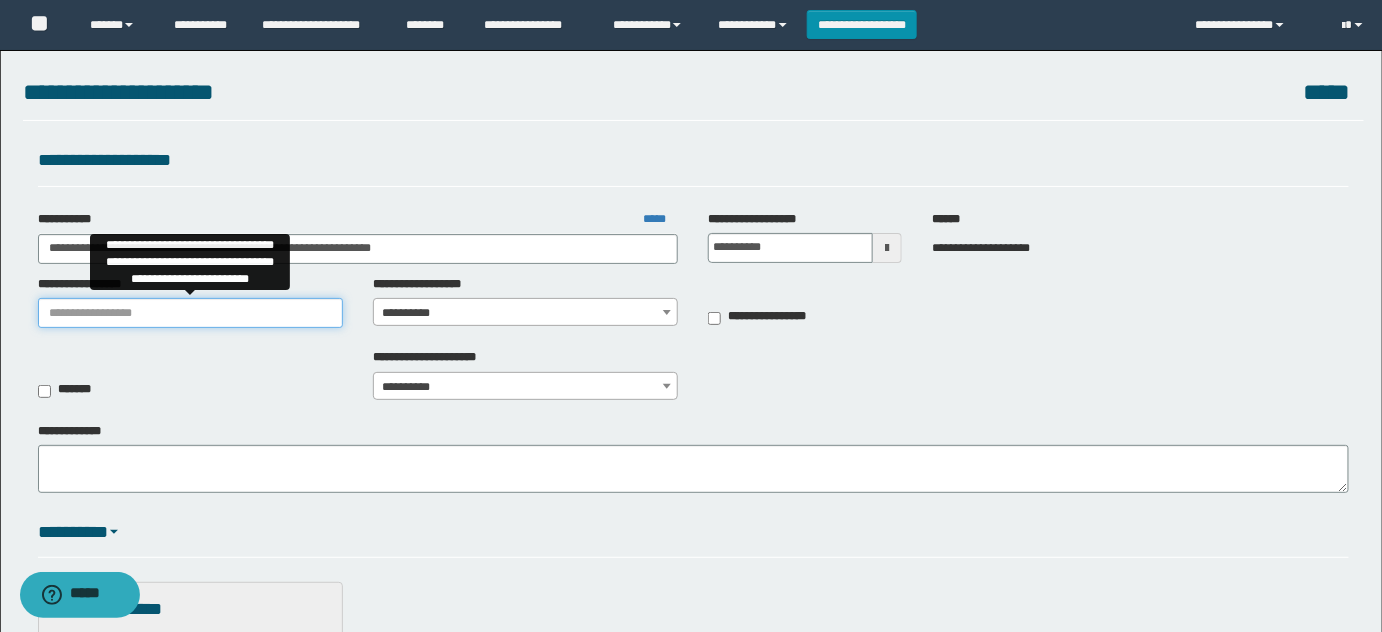 click on "**********" at bounding box center (190, 313) 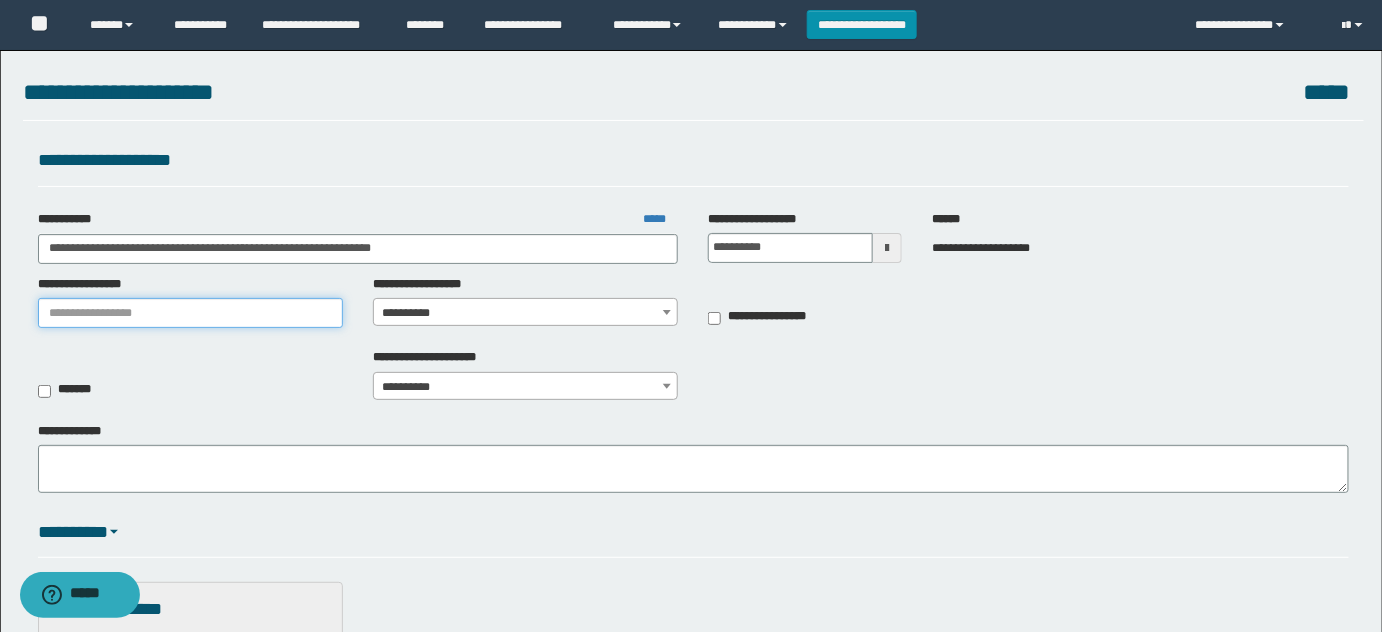 paste on "**********" 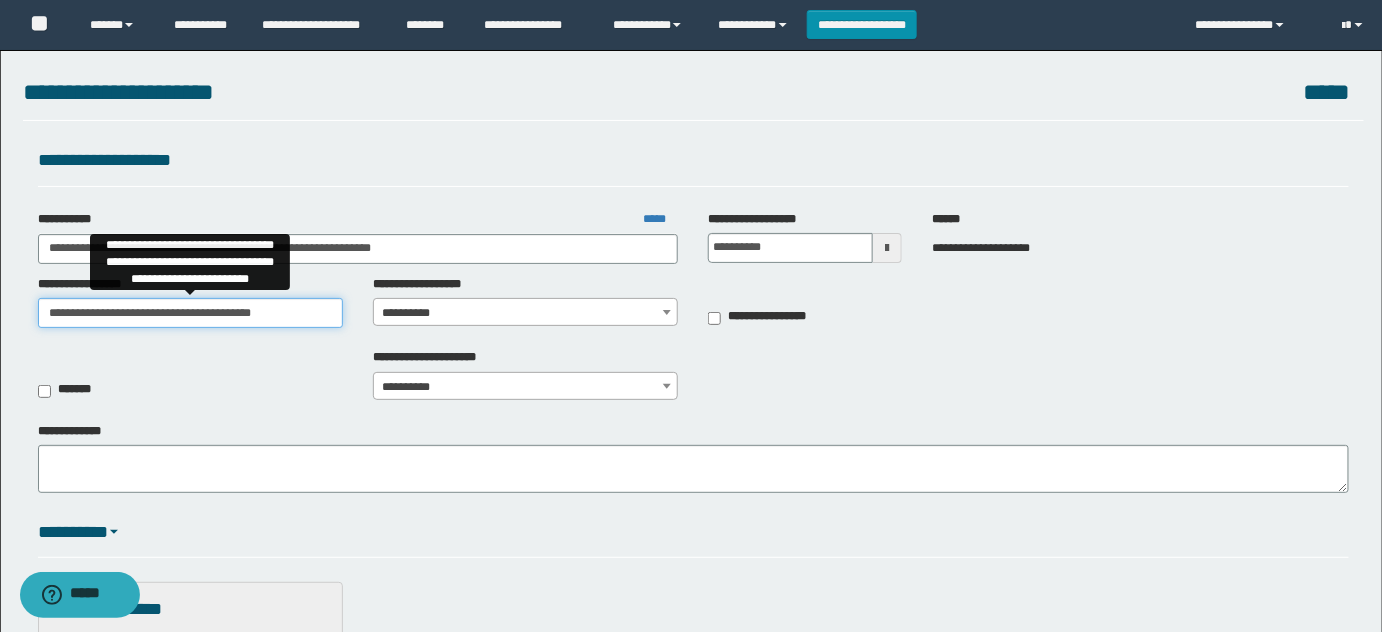 click on "**********" at bounding box center (190, 313) 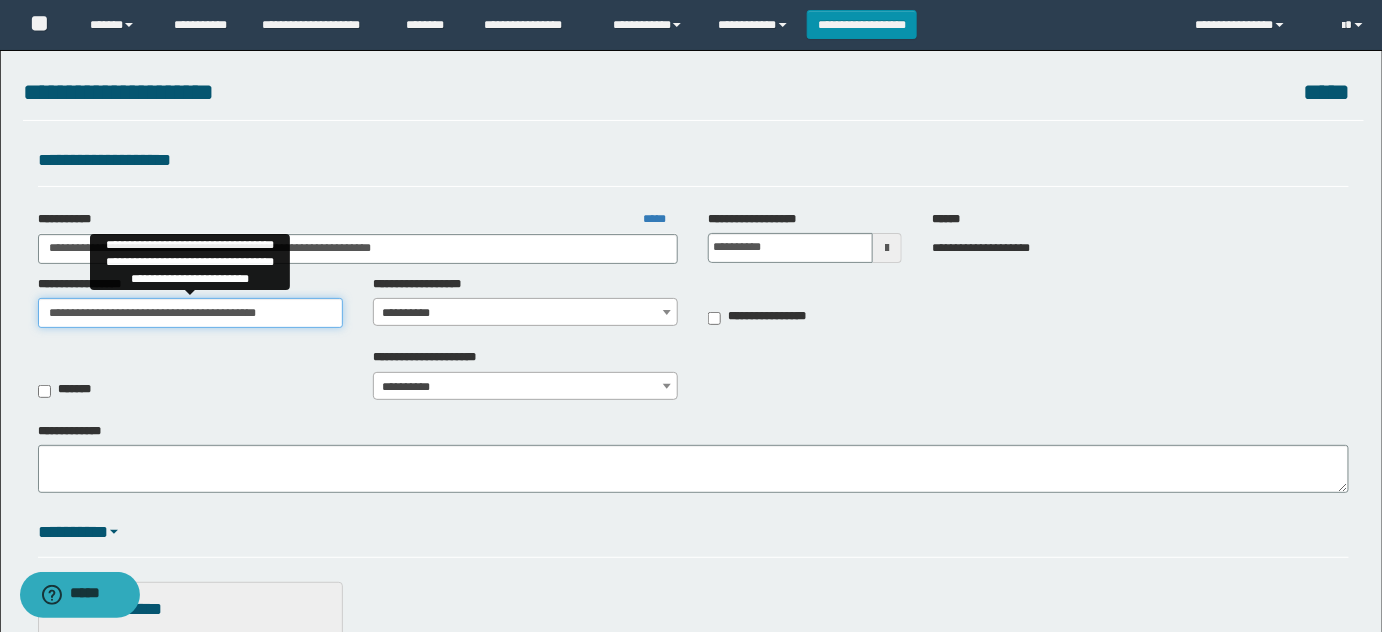 type on "**********" 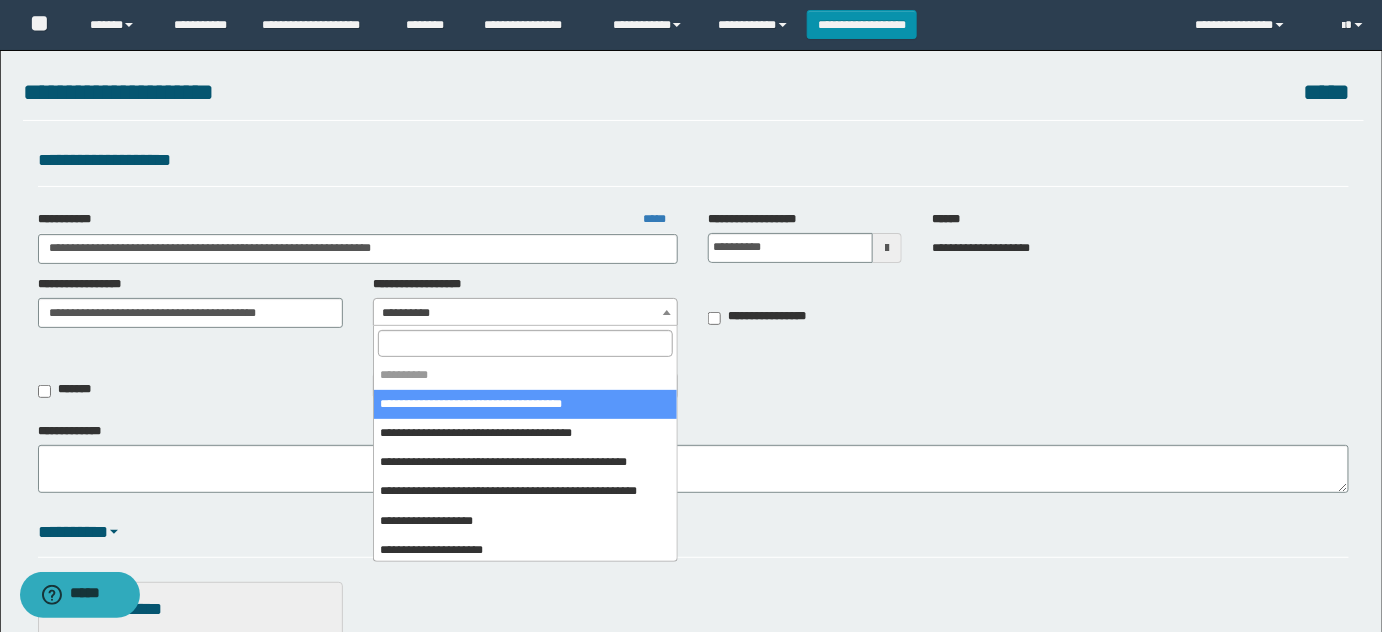 click on "**********" at bounding box center (526, 313) 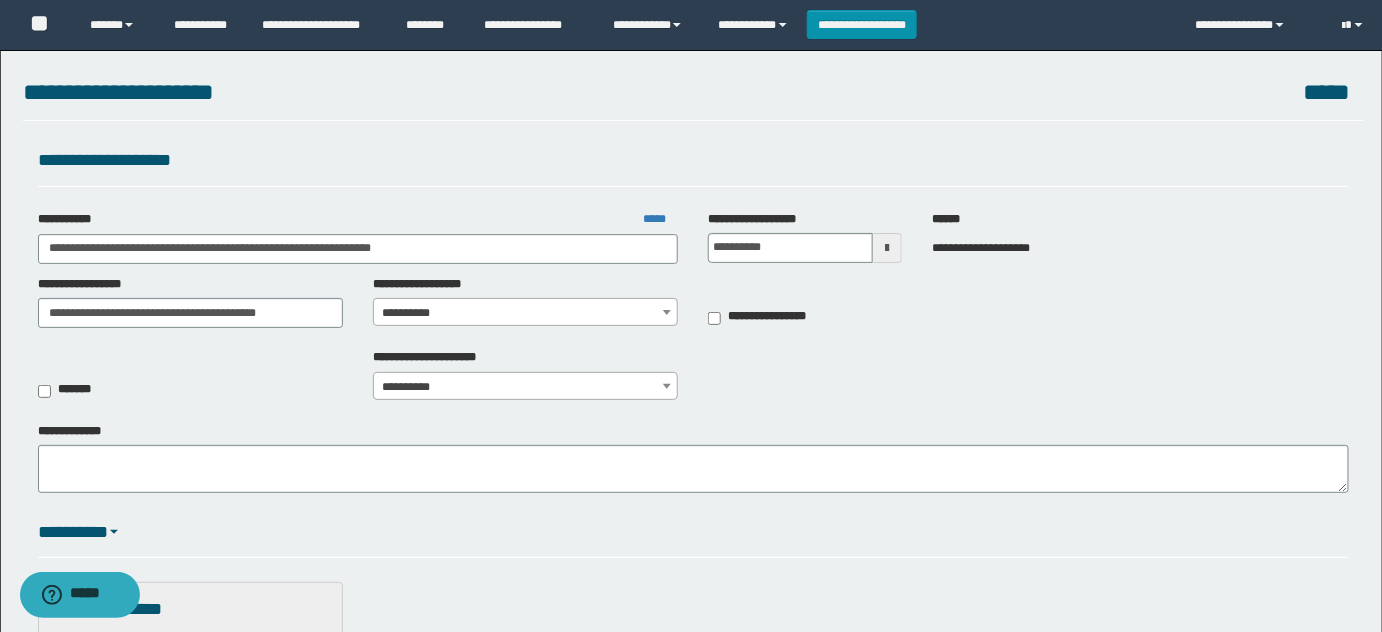 drag, startPoint x: 476, startPoint y: 320, endPoint x: 471, endPoint y: 336, distance: 16.763054 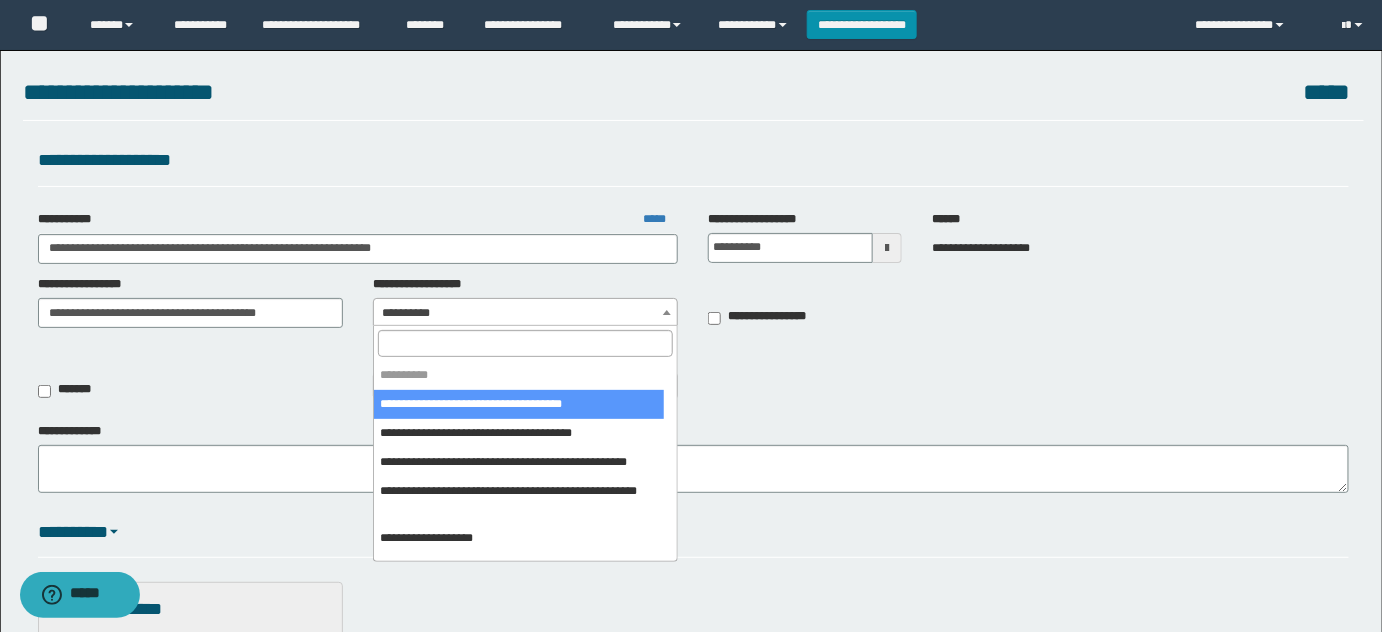 click at bounding box center [525, 343] 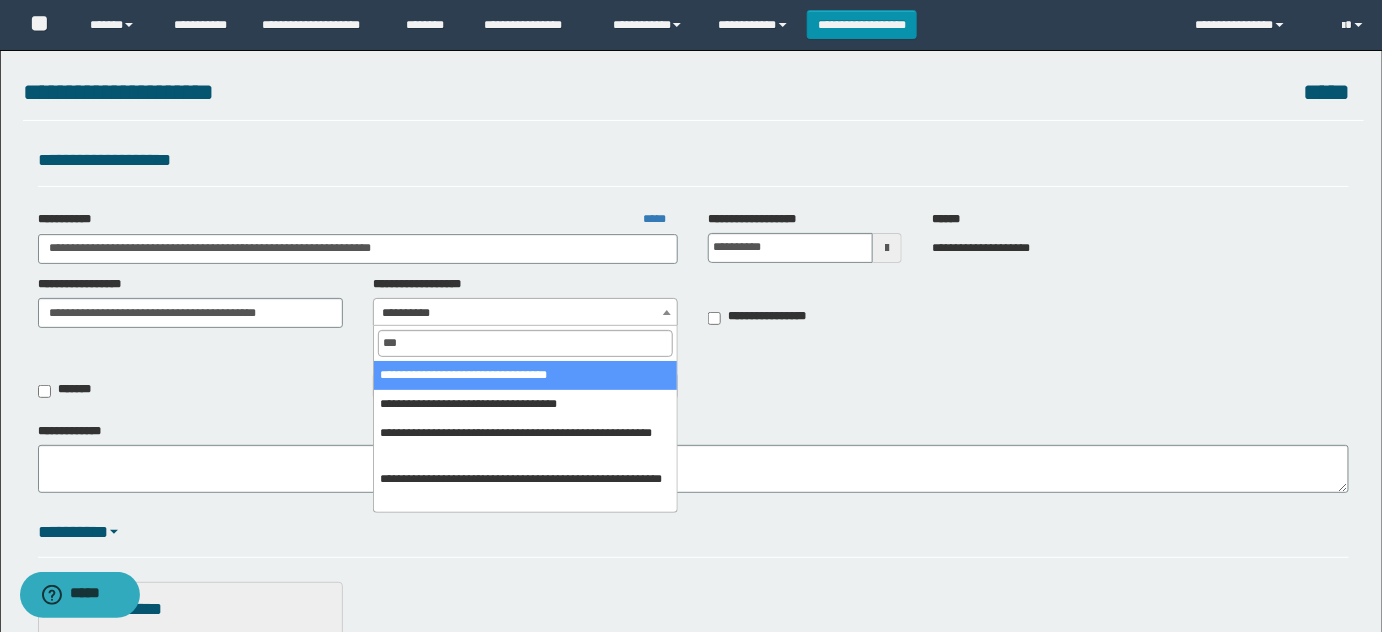 type on "****" 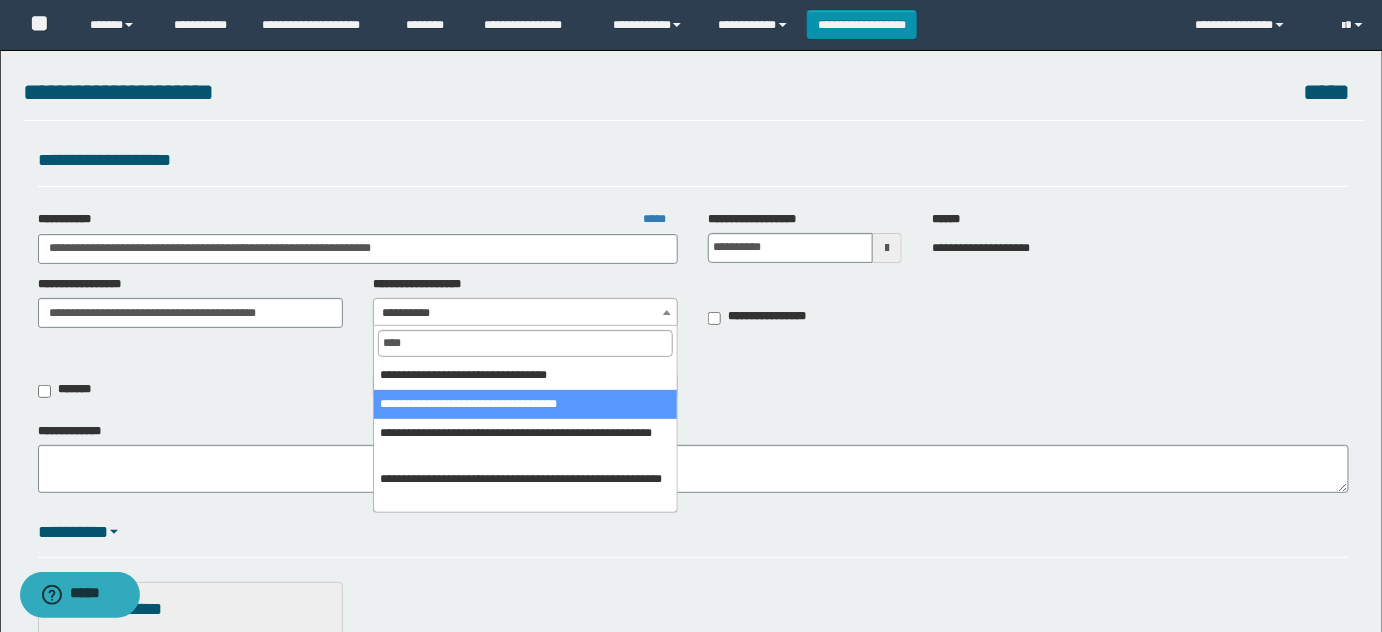 select on "***" 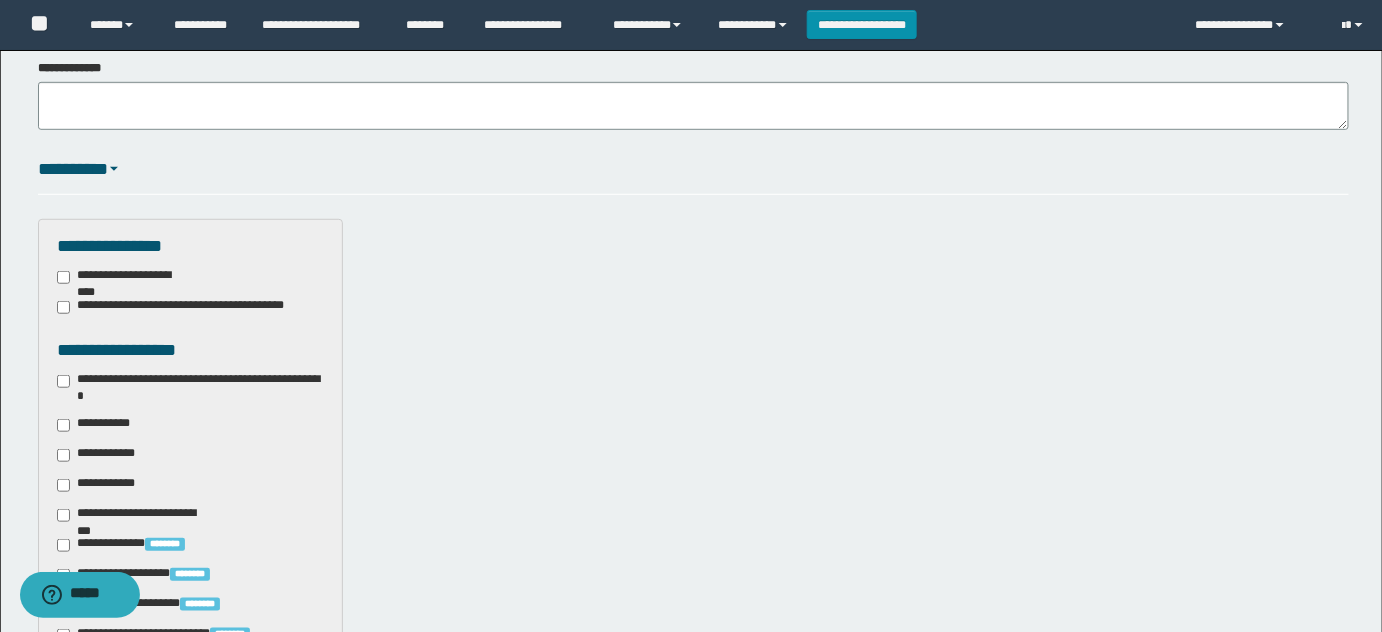 click on "**********" at bounding box center [191, 388] 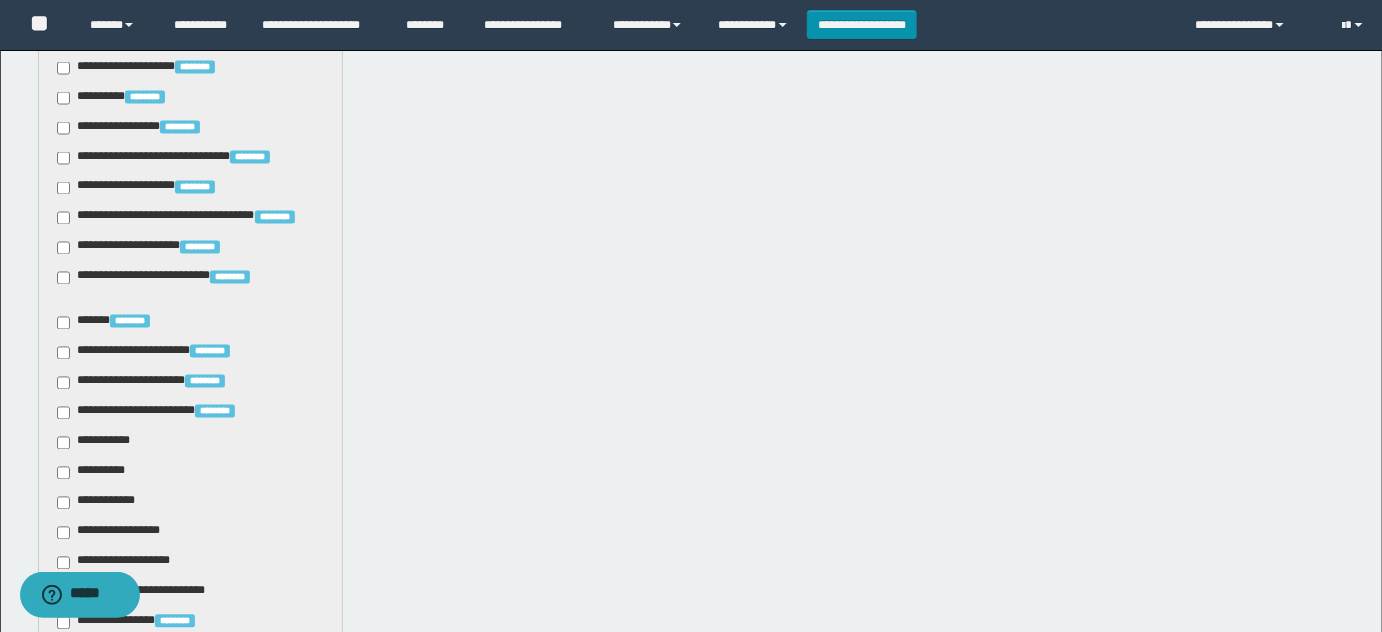 scroll, scrollTop: 1181, scrollLeft: 0, axis: vertical 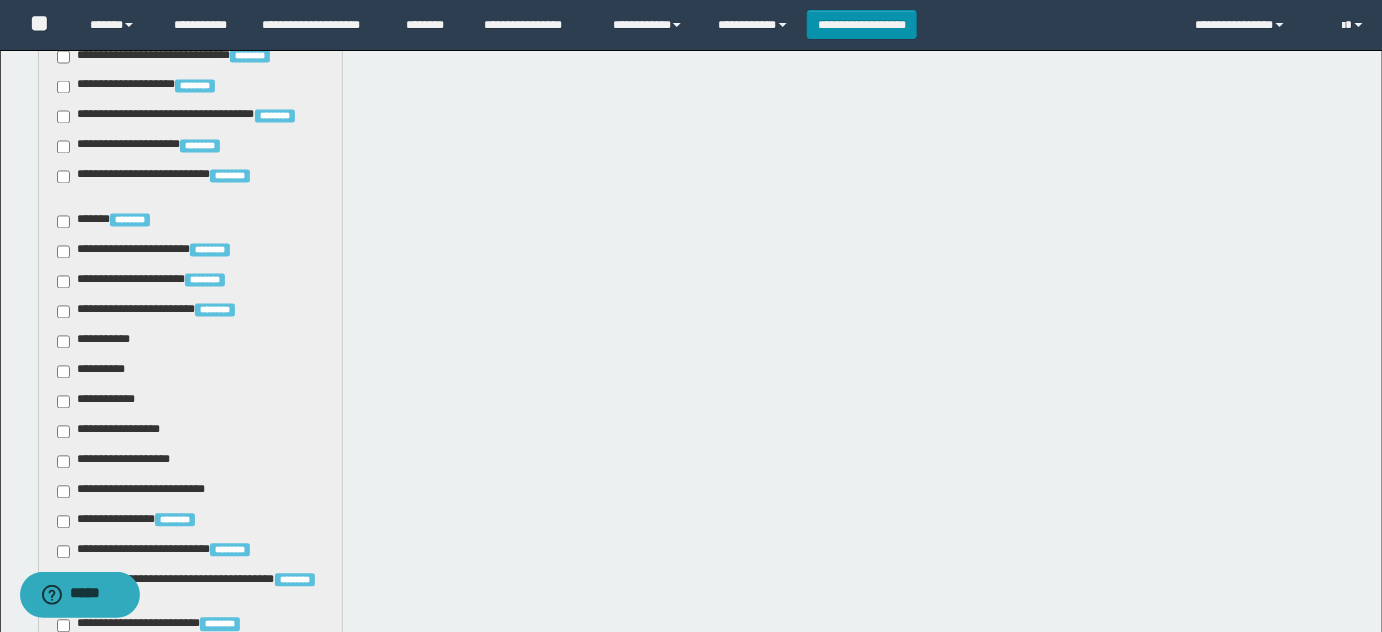 click on "**********" at bounding box center (191, 109) 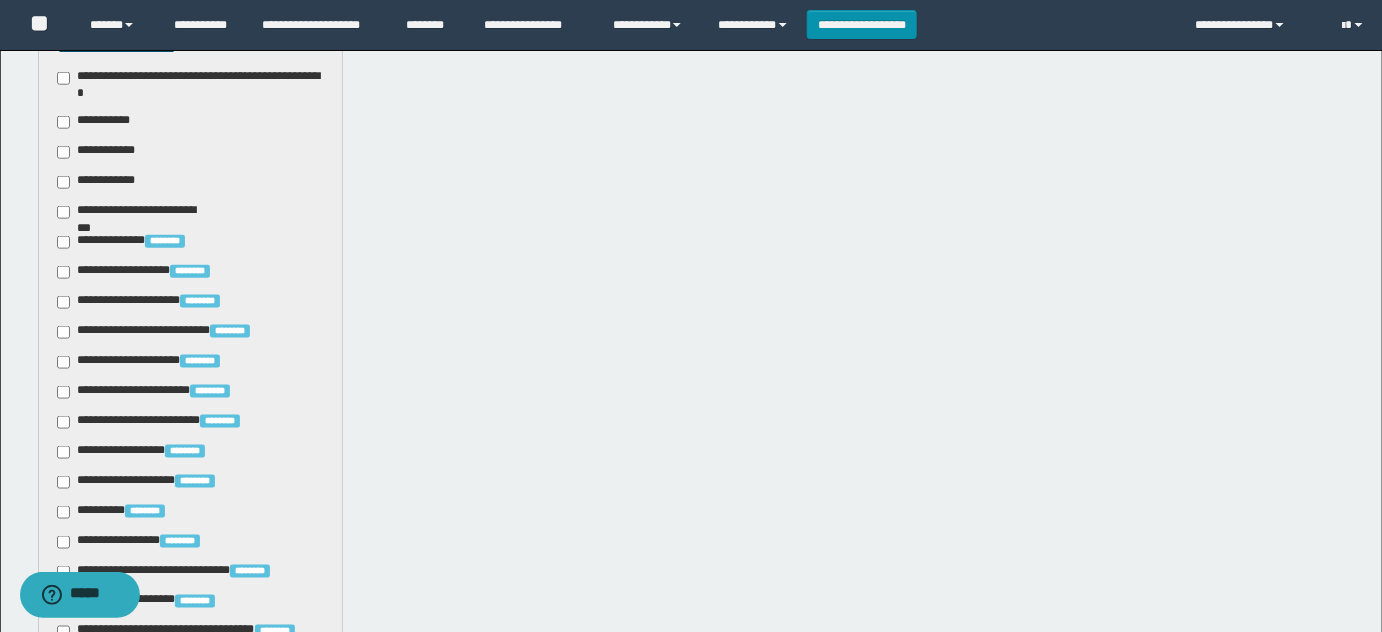 scroll, scrollTop: 545, scrollLeft: 0, axis: vertical 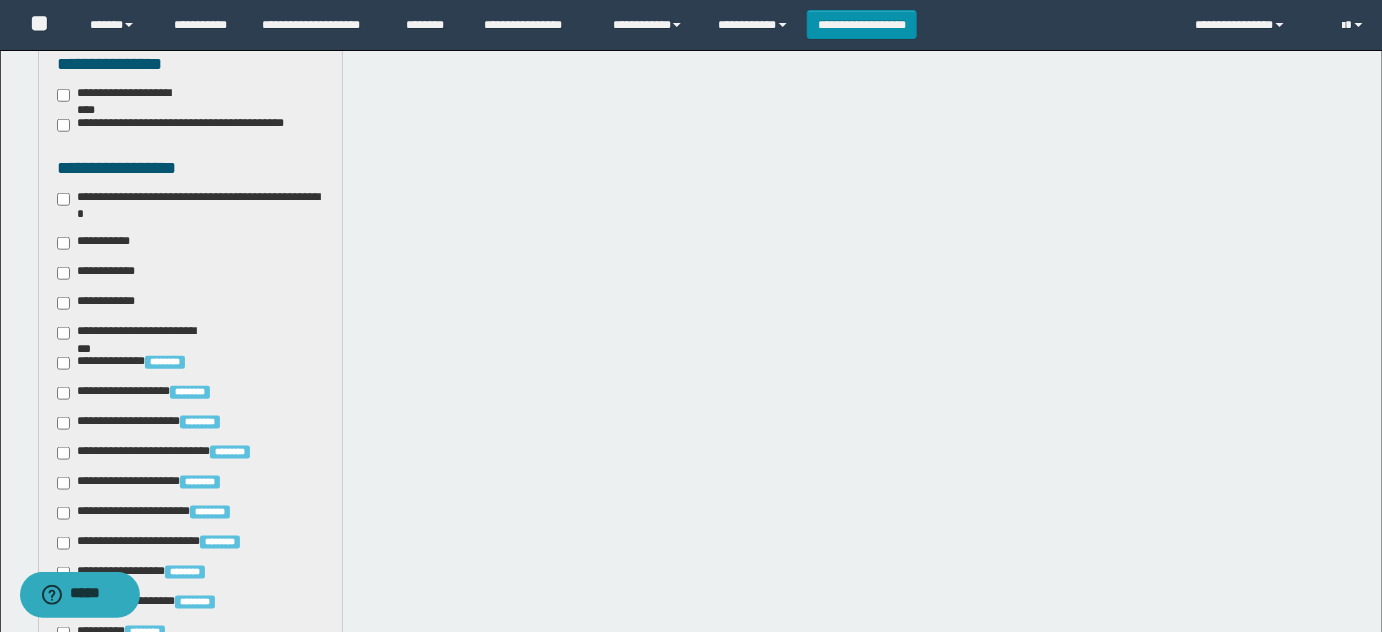 click on "**********" at bounding box center [97, 243] 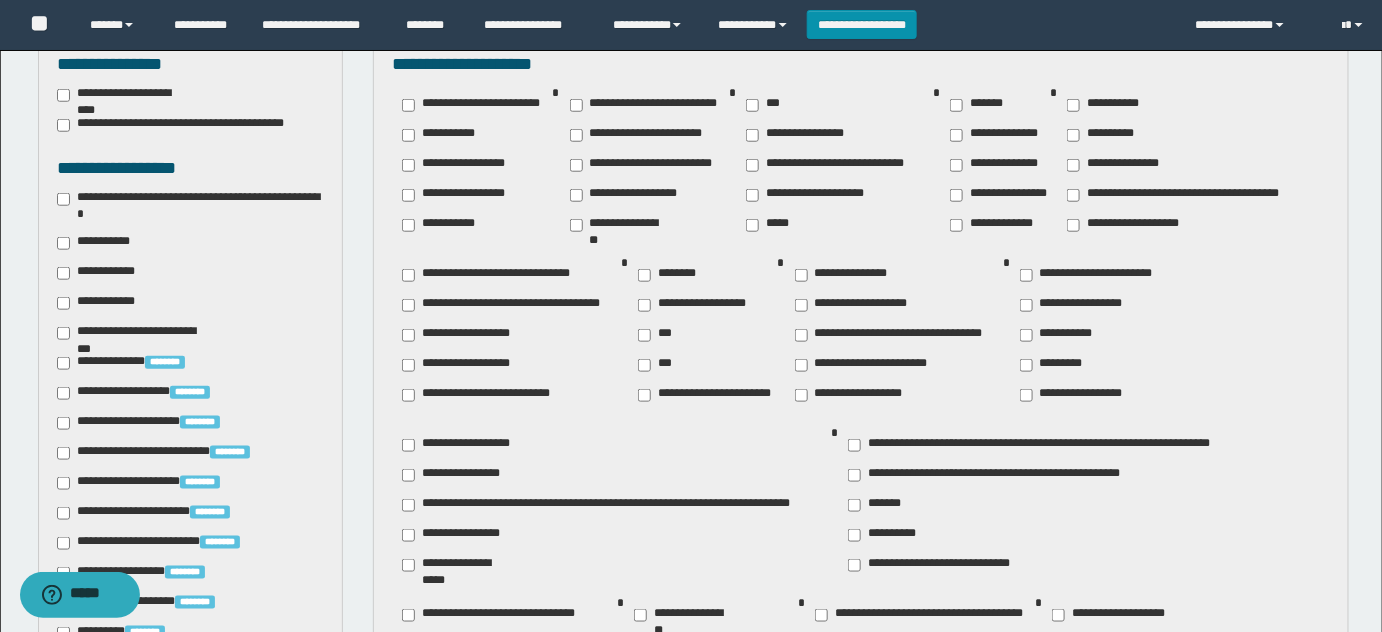click on "**********" at bounding box center [460, 365] 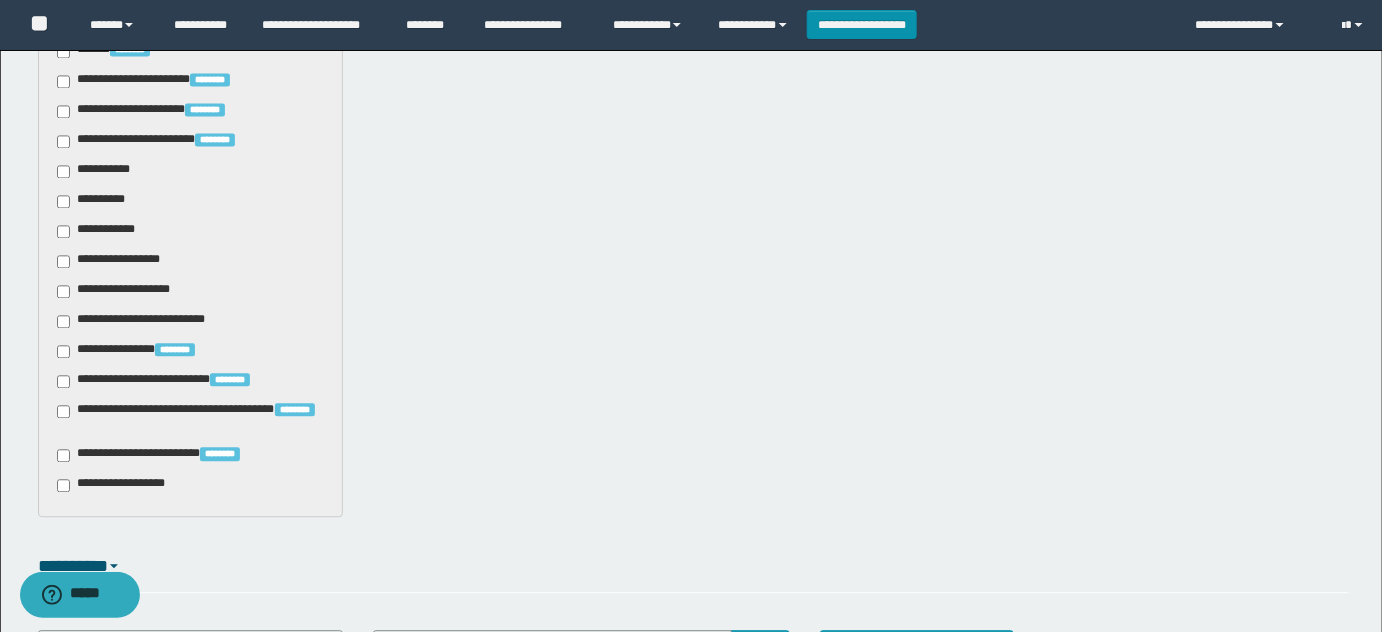 scroll, scrollTop: 1363, scrollLeft: 0, axis: vertical 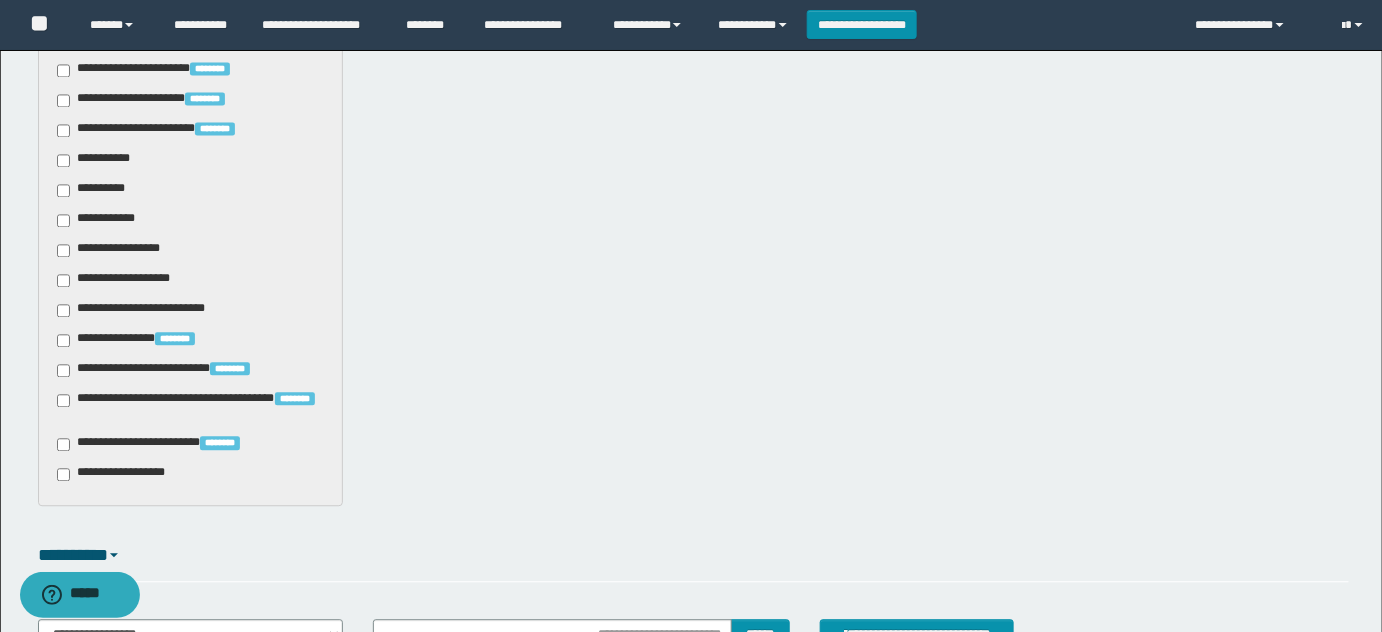 click on "**********" at bounding box center (136, 340) 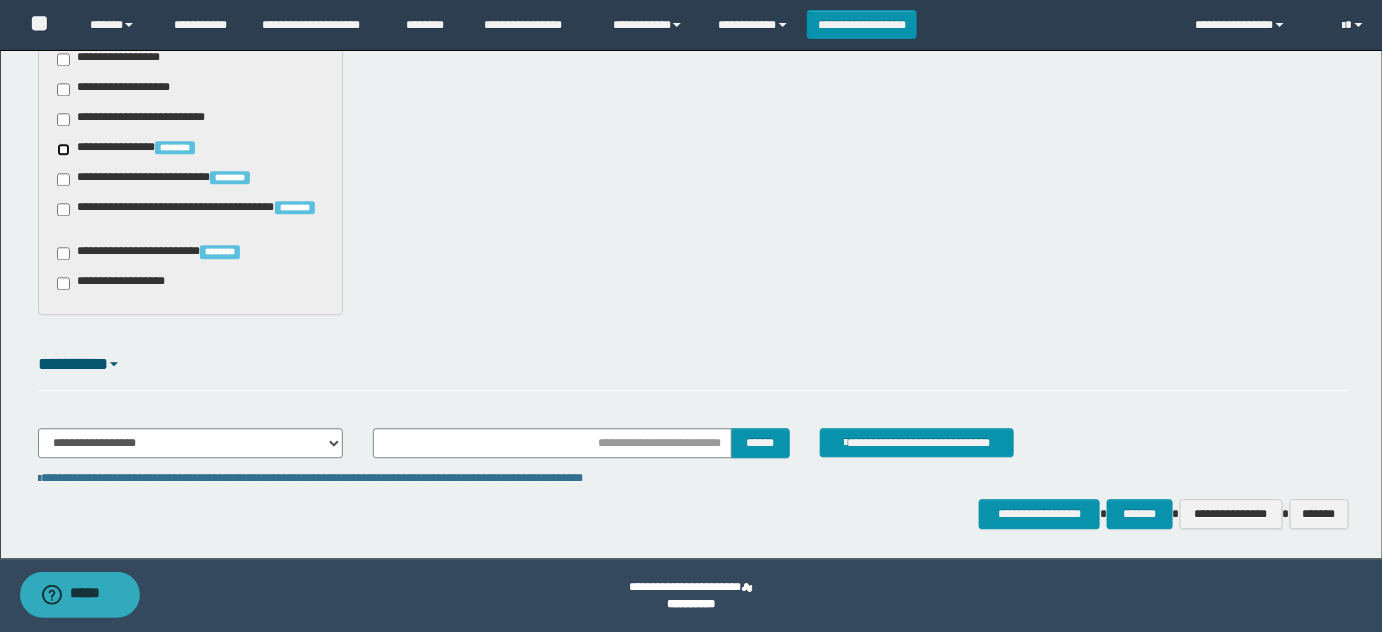 scroll, scrollTop: 1555, scrollLeft: 0, axis: vertical 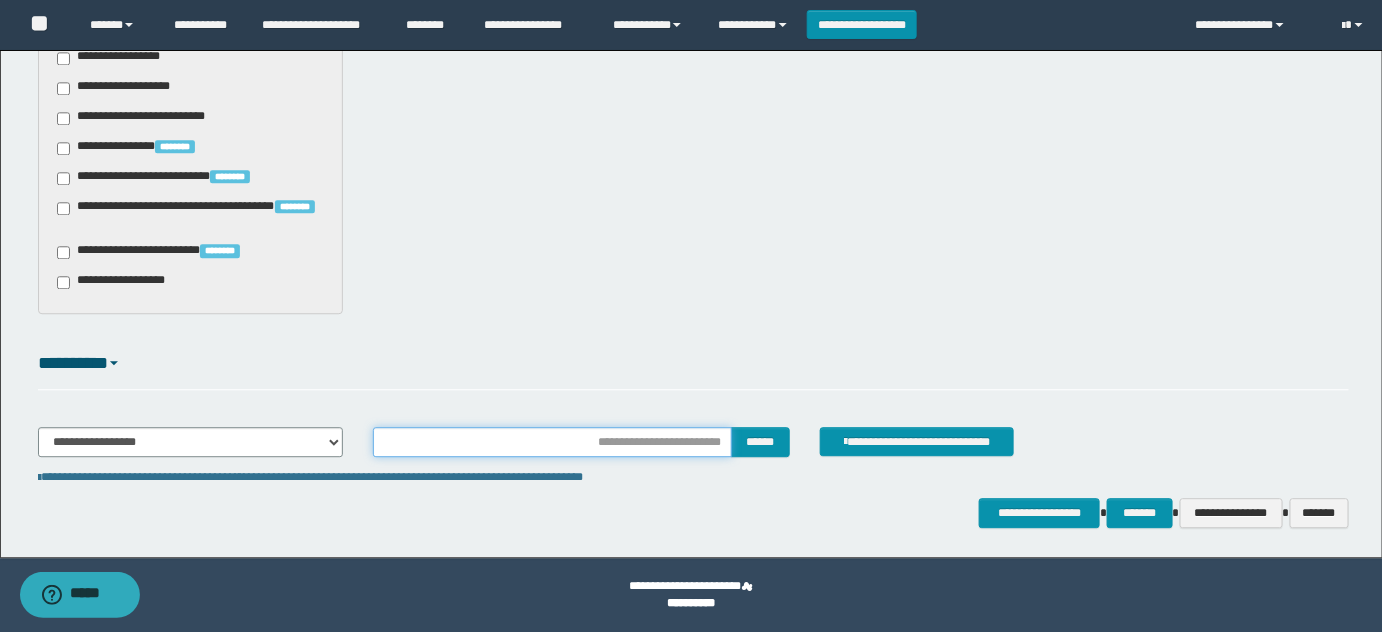 click at bounding box center [552, 442] 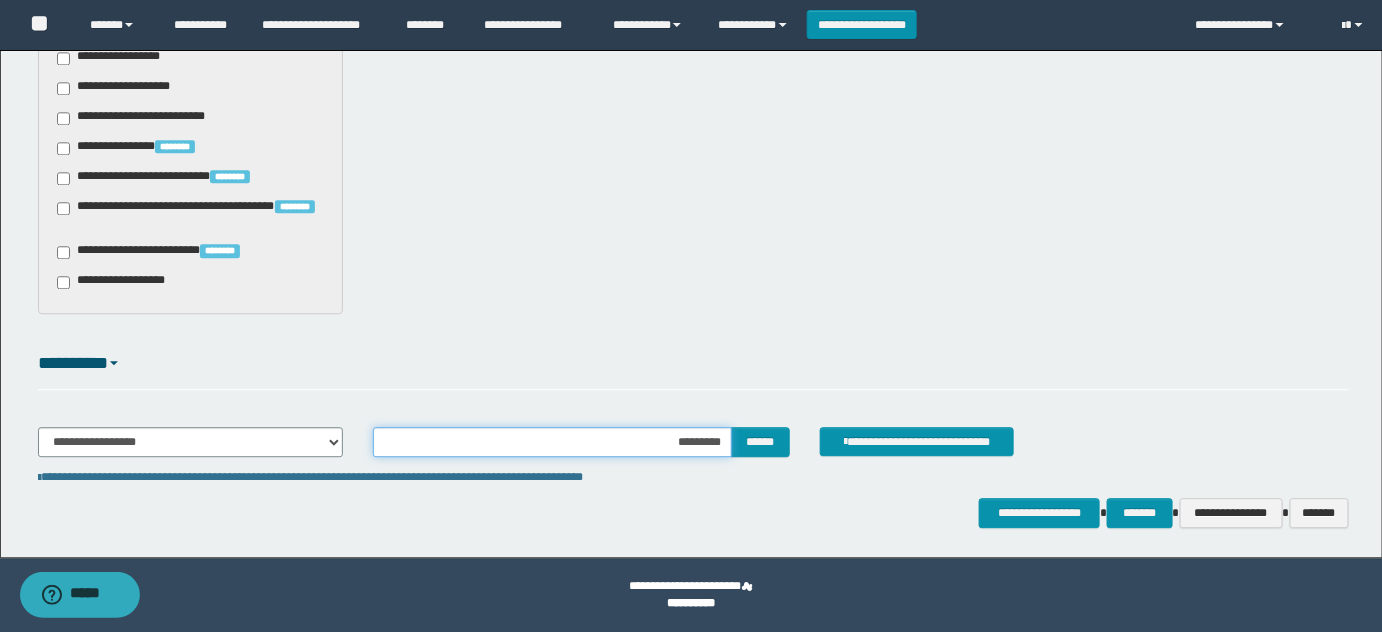 type on "**********" 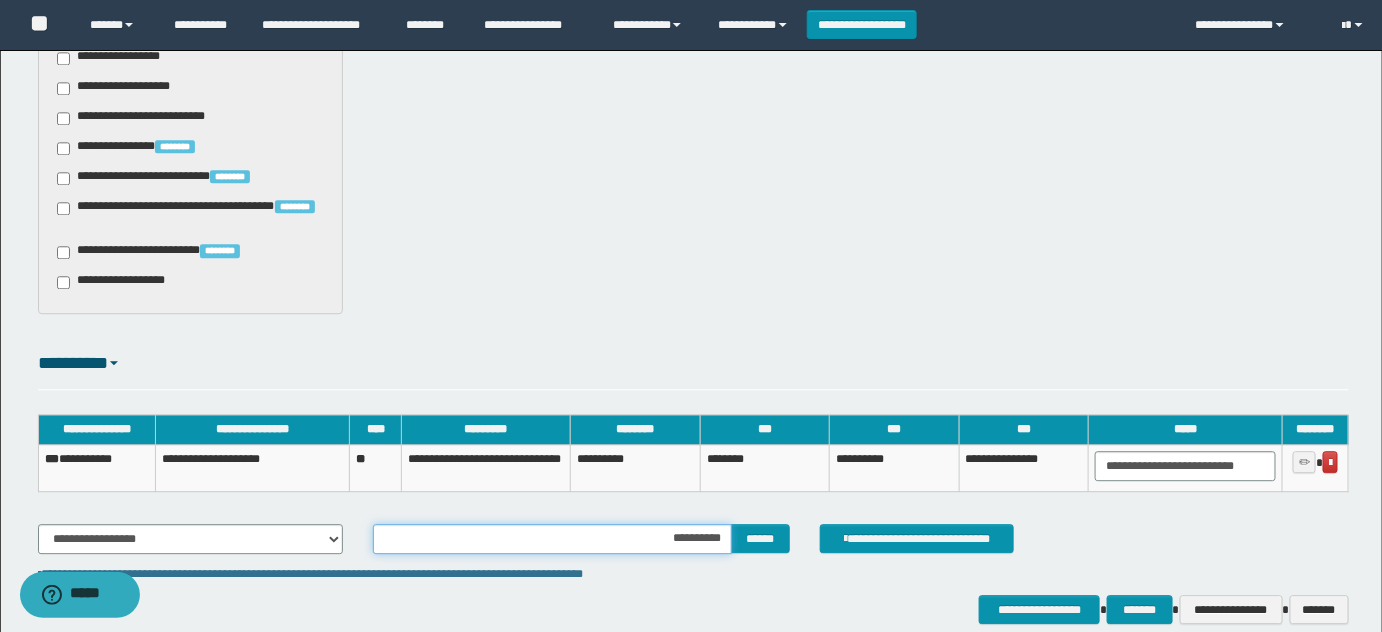 type 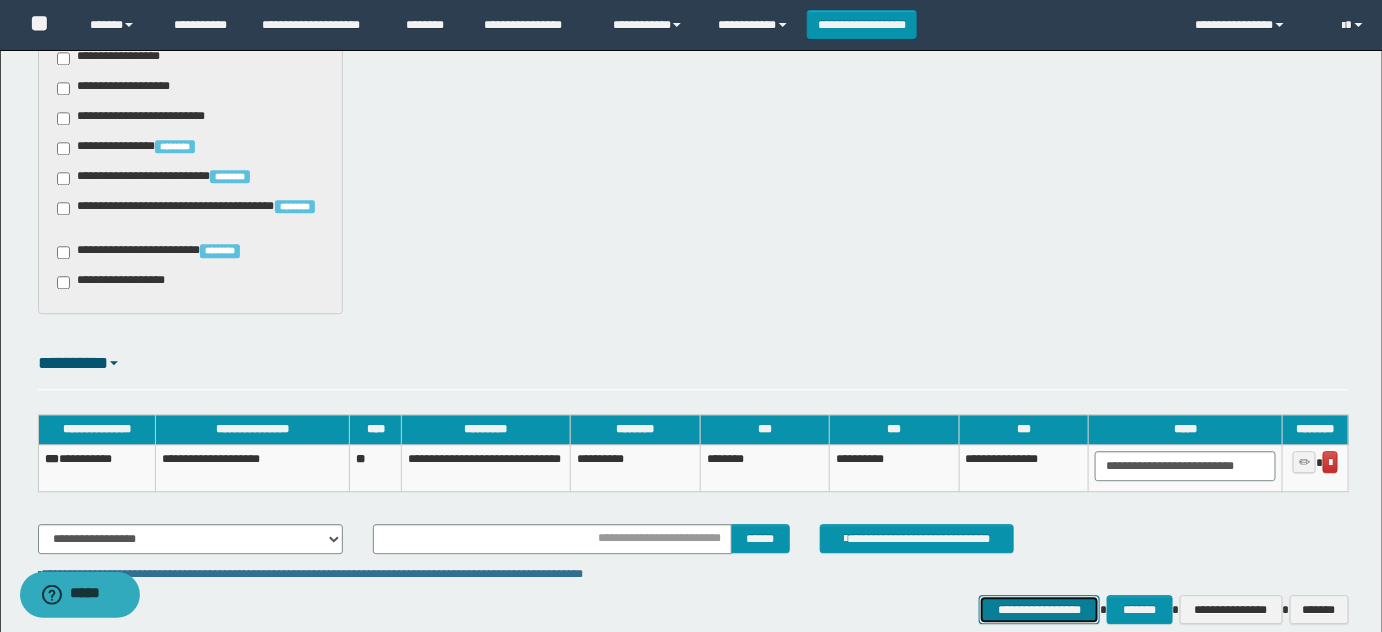 click on "**********" at bounding box center (1040, 609) 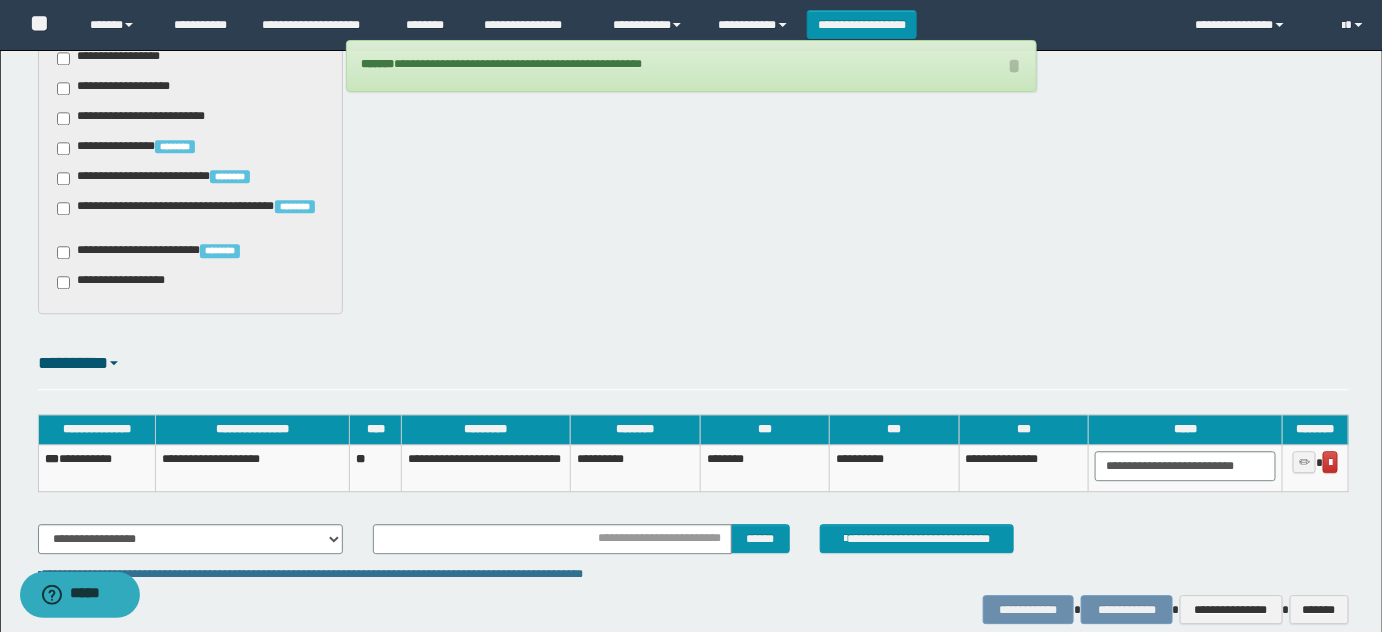 click on "**********" at bounding box center [96, 468] 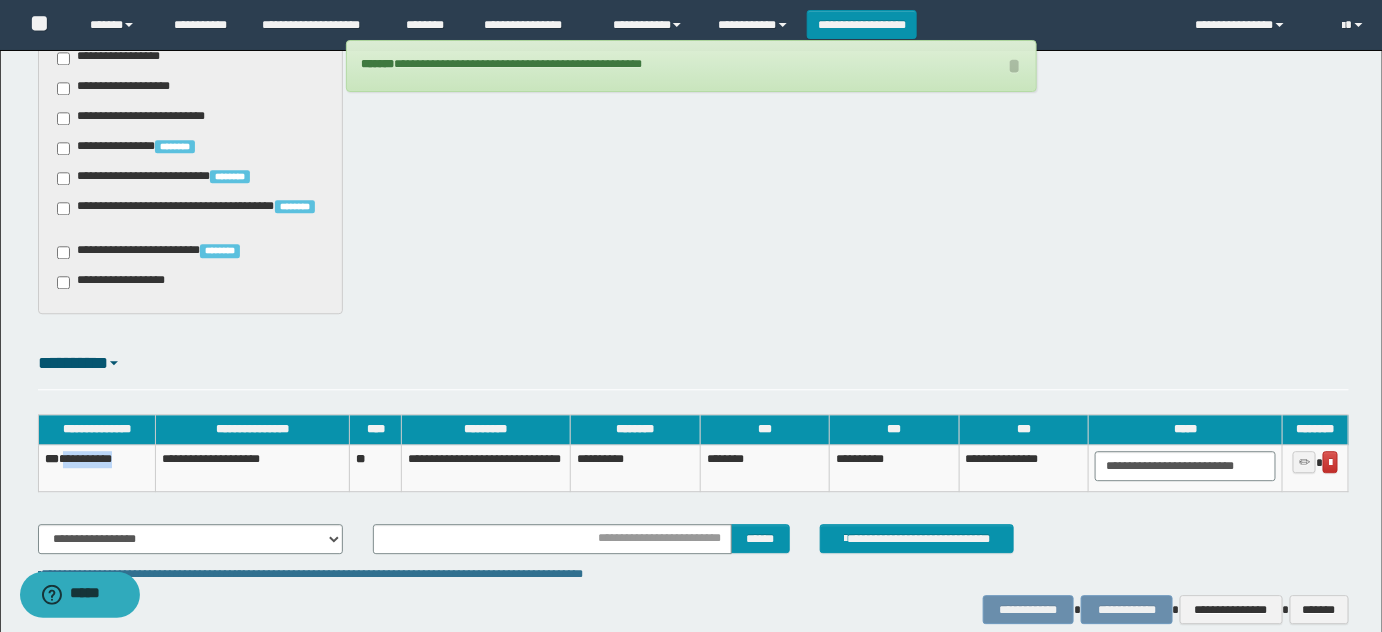 click on "**********" at bounding box center [96, 468] 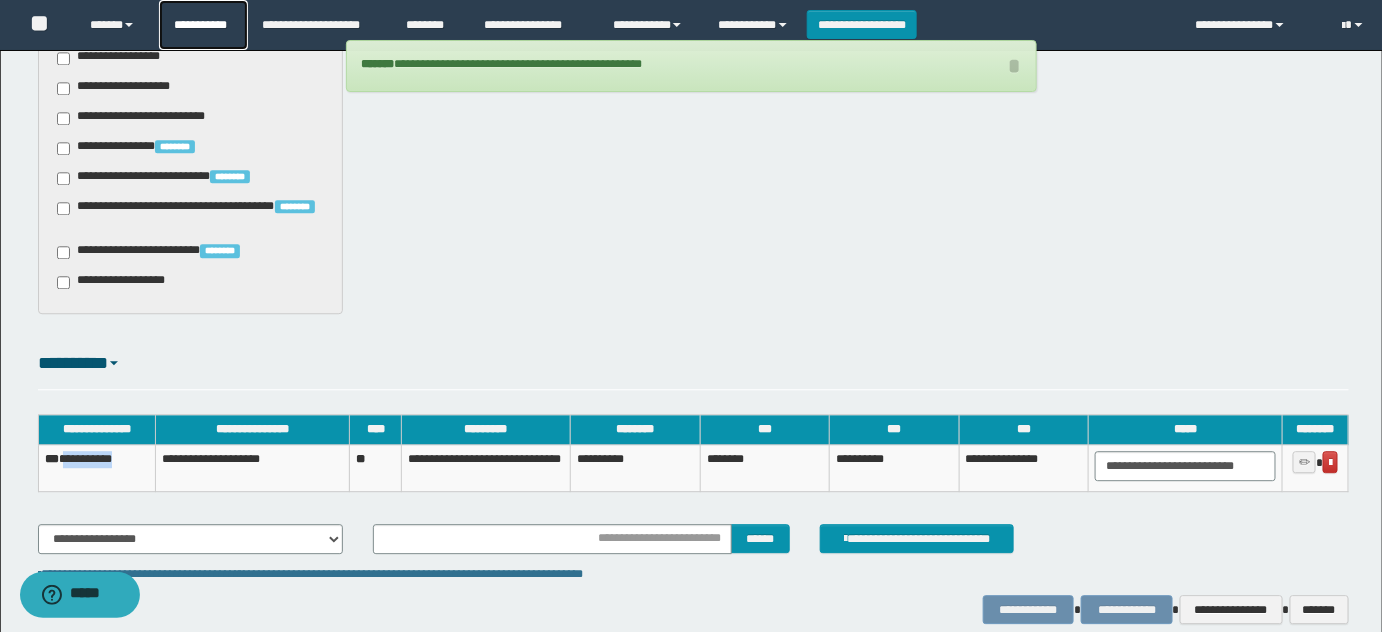 click on "**********" at bounding box center [203, 25] 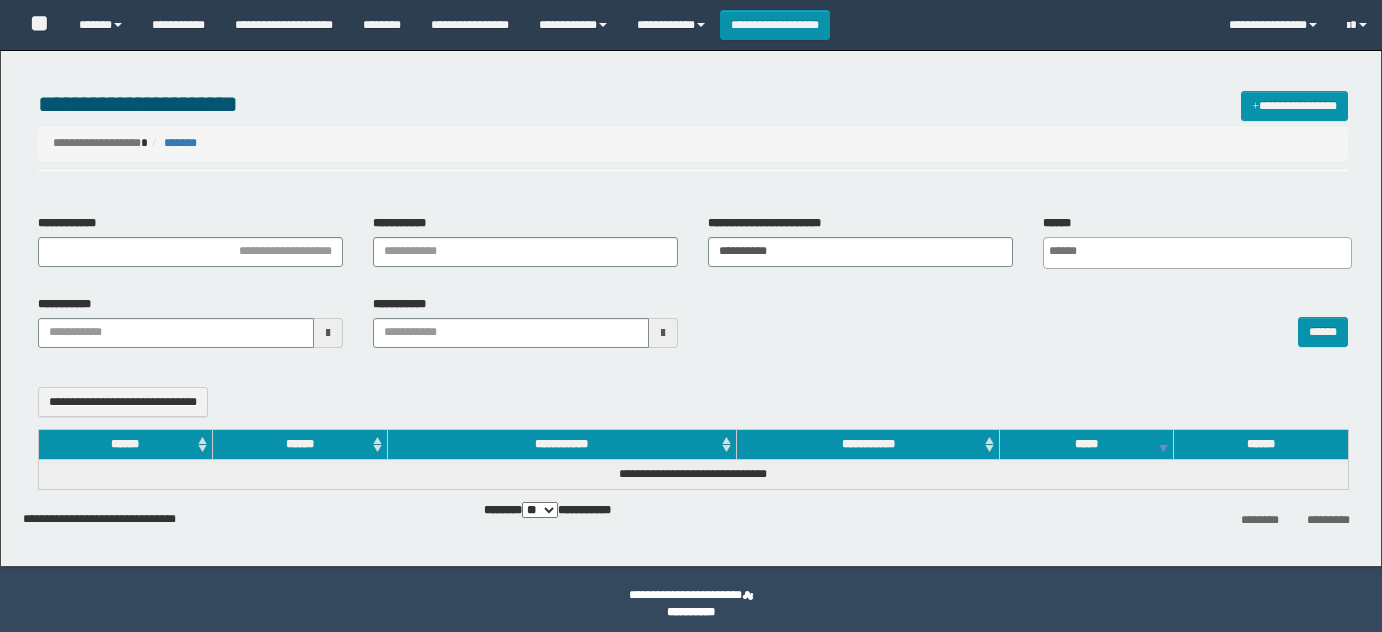 select 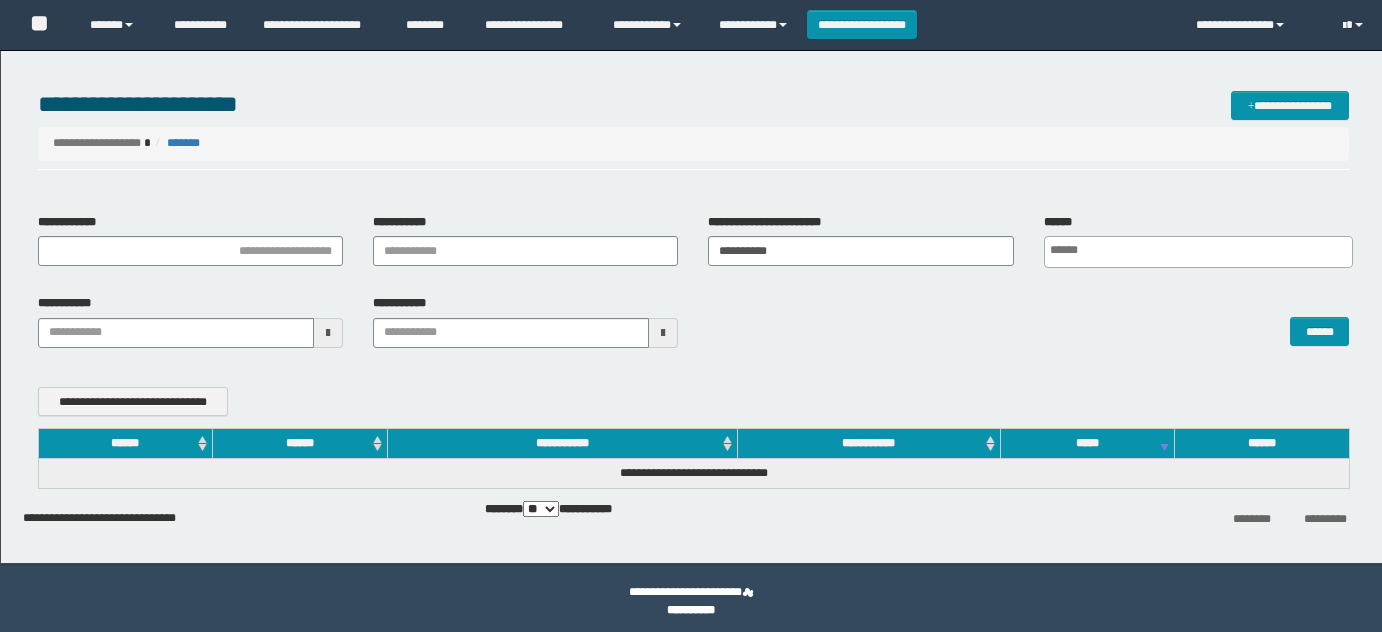 scroll, scrollTop: 0, scrollLeft: 0, axis: both 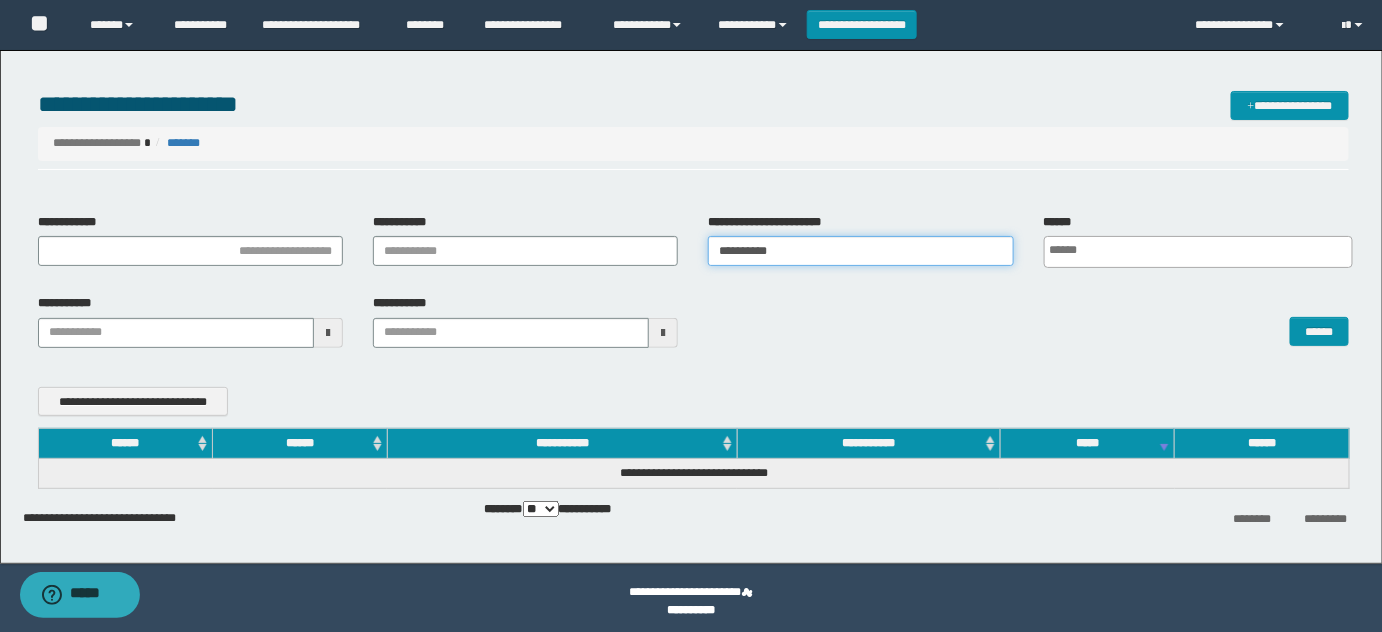 drag, startPoint x: 746, startPoint y: 245, endPoint x: 668, endPoint y: 303, distance: 97.20082 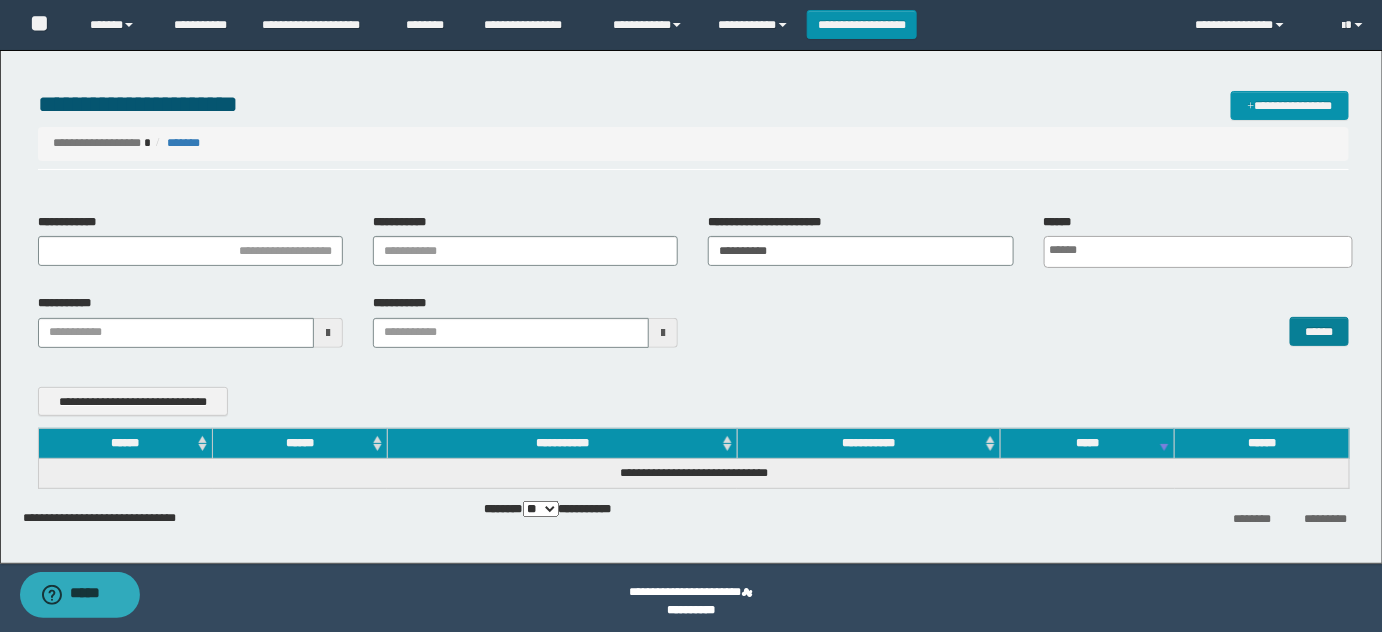 drag, startPoint x: 1320, startPoint y: 315, endPoint x: 1312, endPoint y: 325, distance: 12.806249 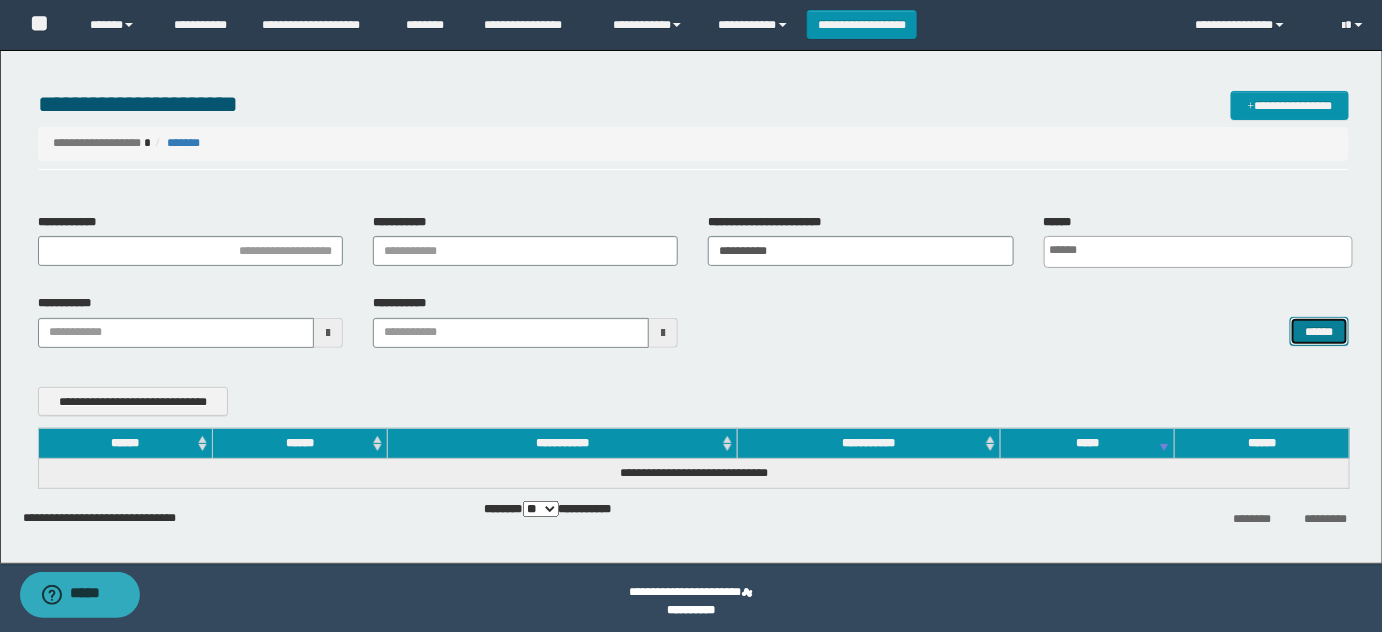 click on "******" at bounding box center (1319, 331) 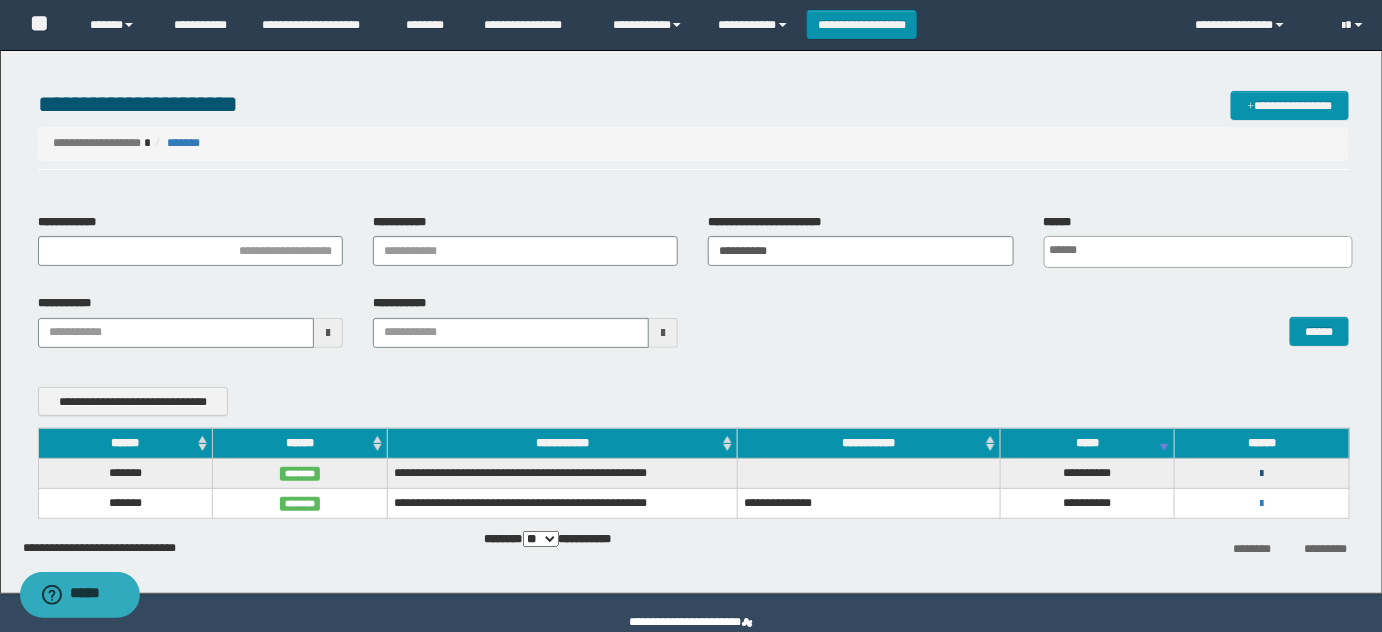 click at bounding box center [1262, 474] 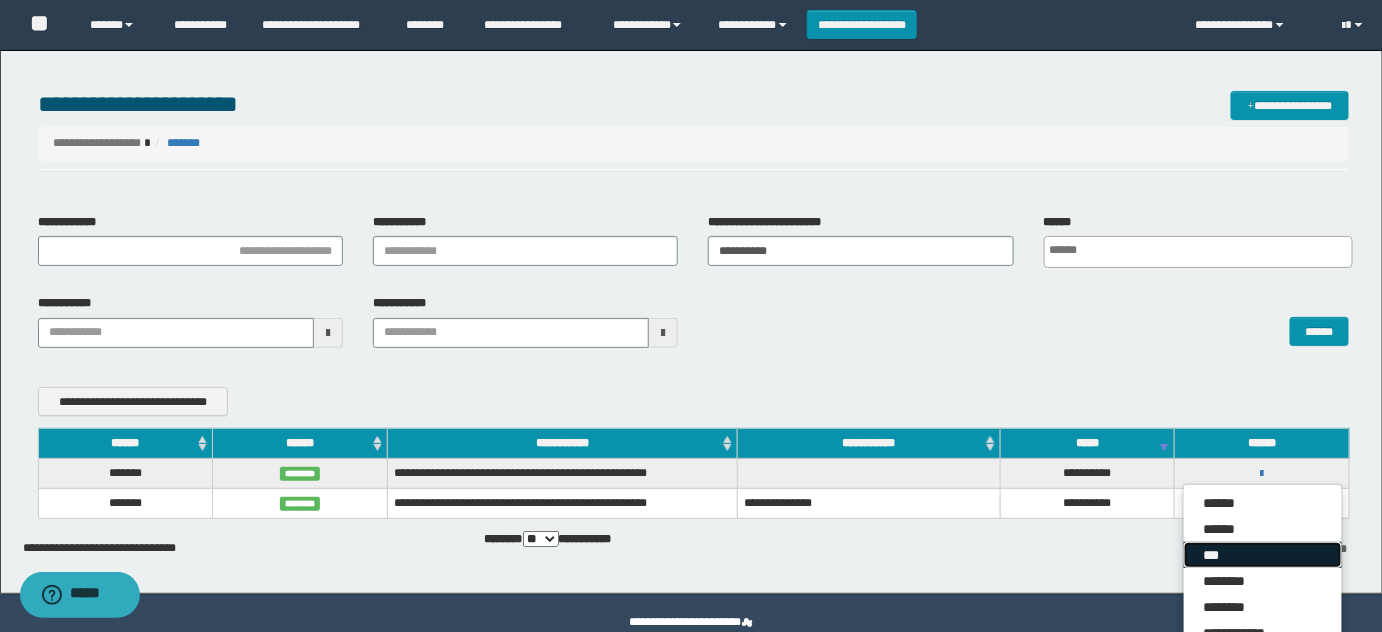 click on "***" at bounding box center [1263, 555] 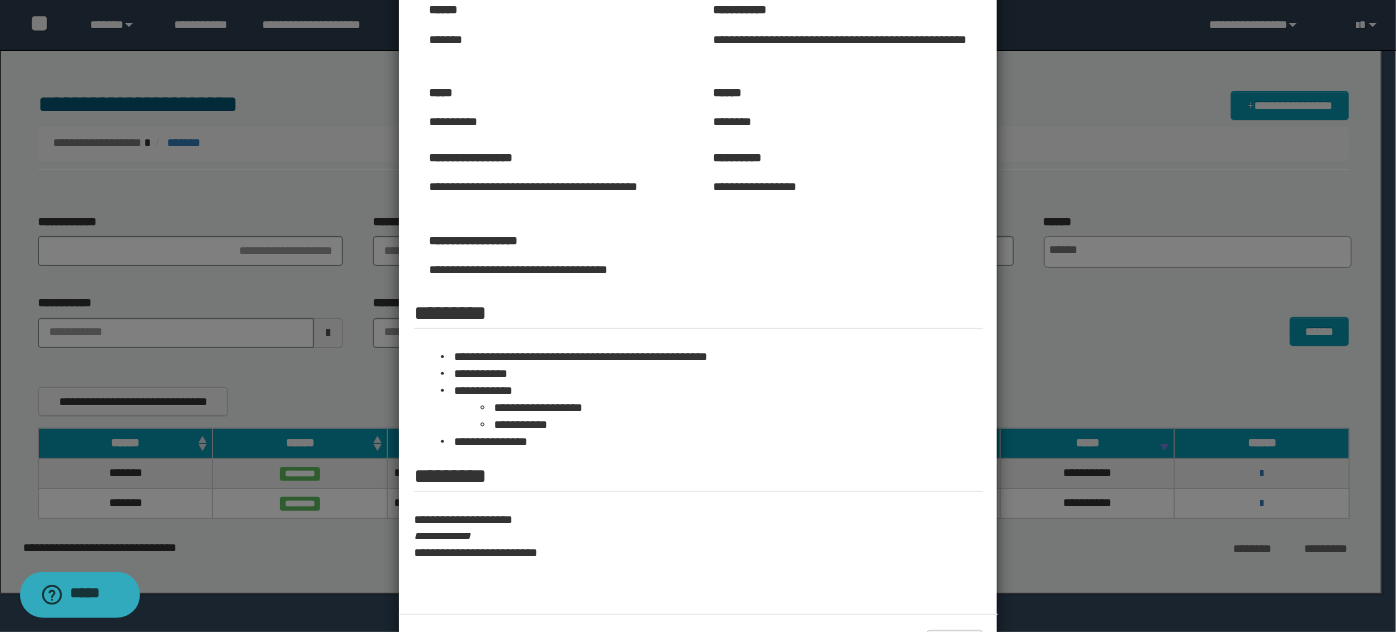 scroll, scrollTop: 184, scrollLeft: 0, axis: vertical 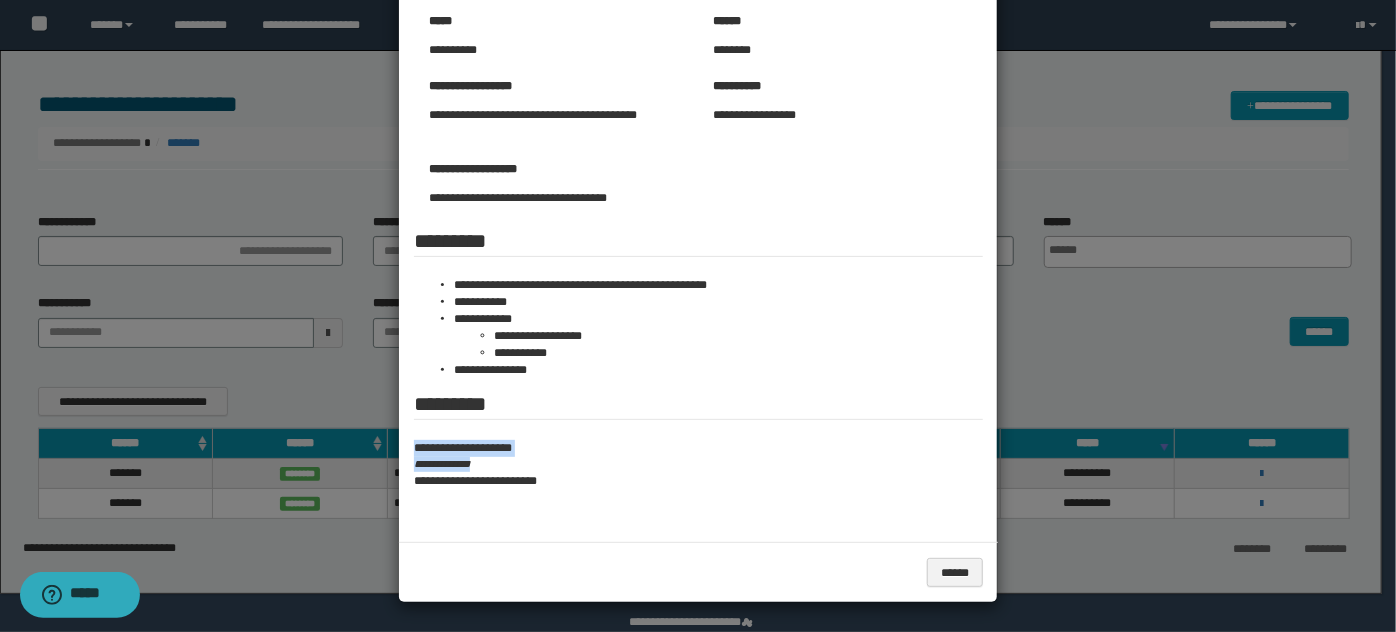drag, startPoint x: 499, startPoint y: 466, endPoint x: 403, endPoint y: 436, distance: 100.57833 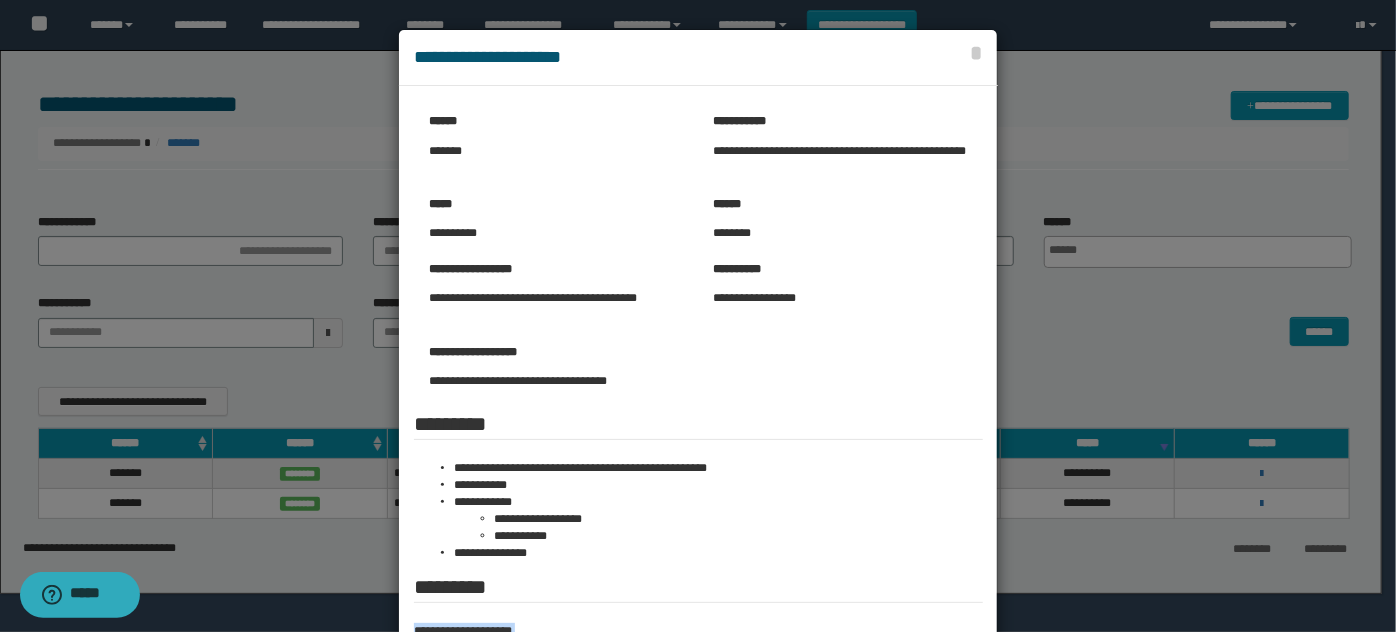 scroll, scrollTop: 0, scrollLeft: 0, axis: both 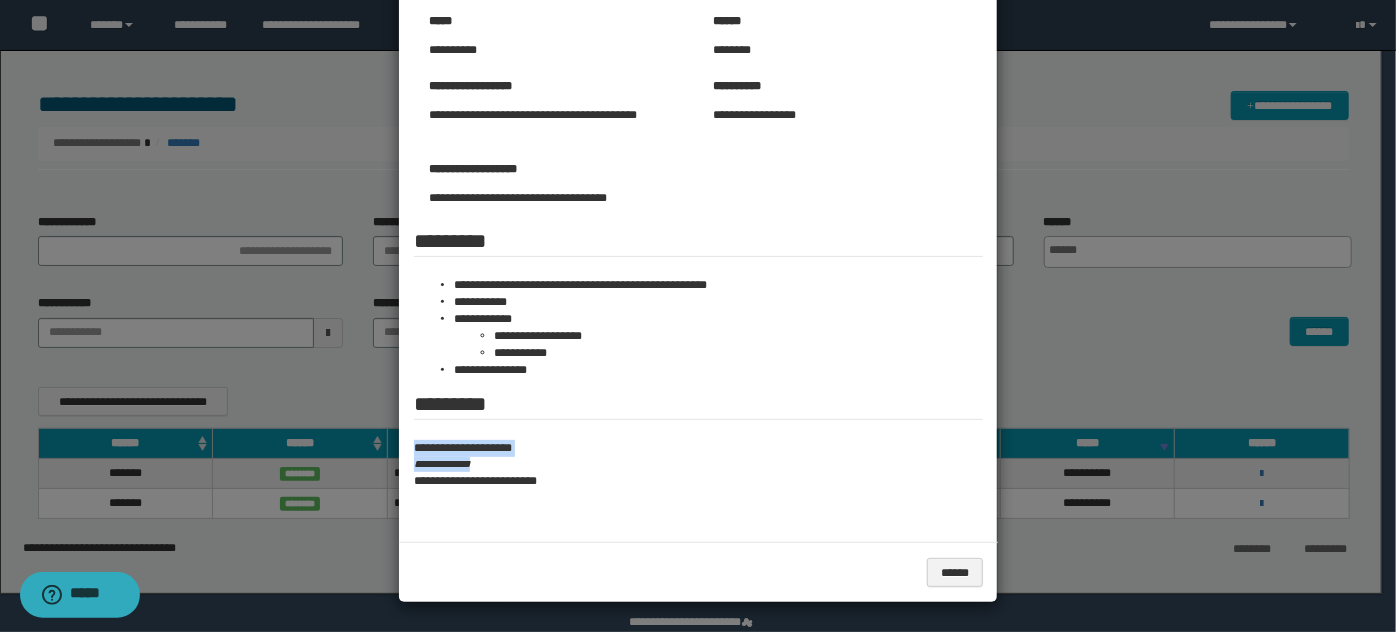 copy on "**********" 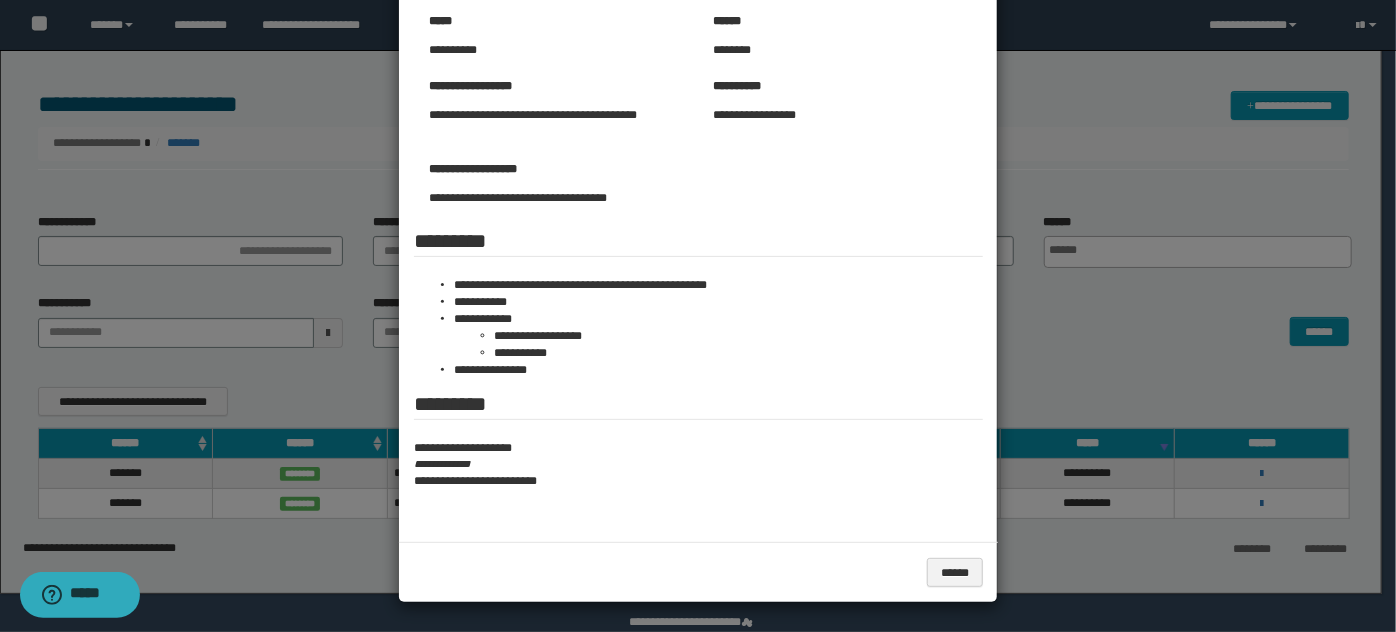 click at bounding box center [698, 224] 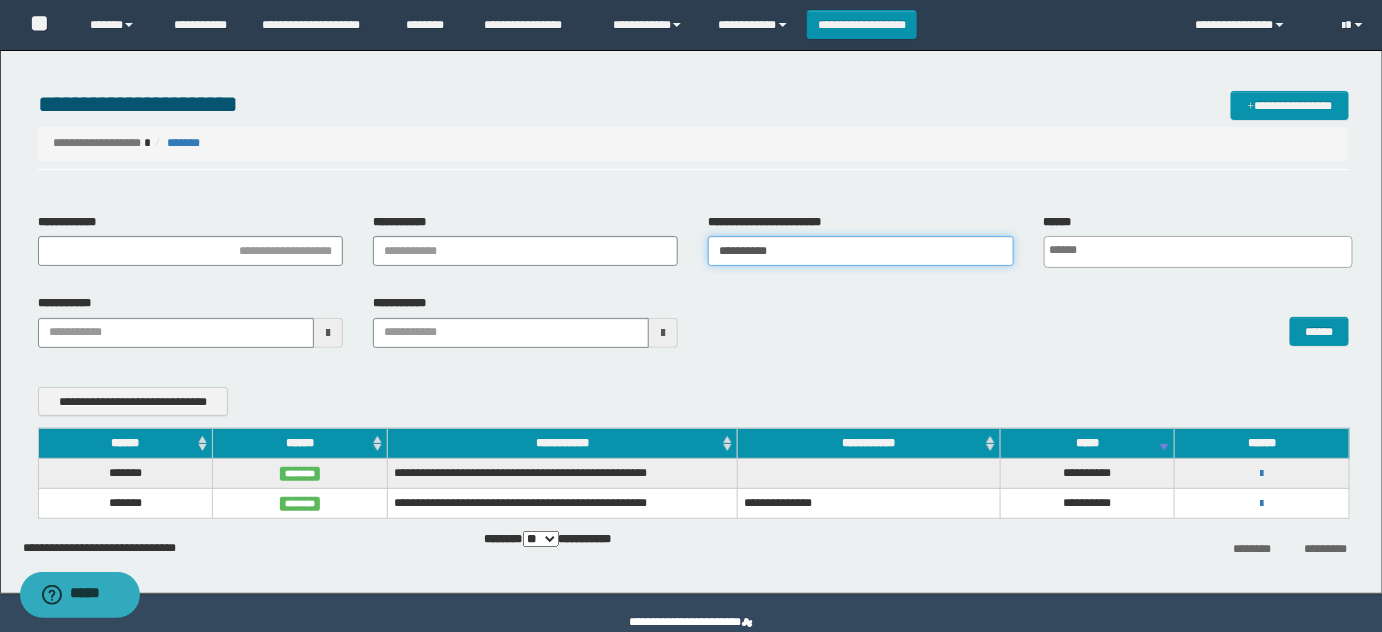 drag, startPoint x: 833, startPoint y: 245, endPoint x: 466, endPoint y: 249, distance: 367.0218 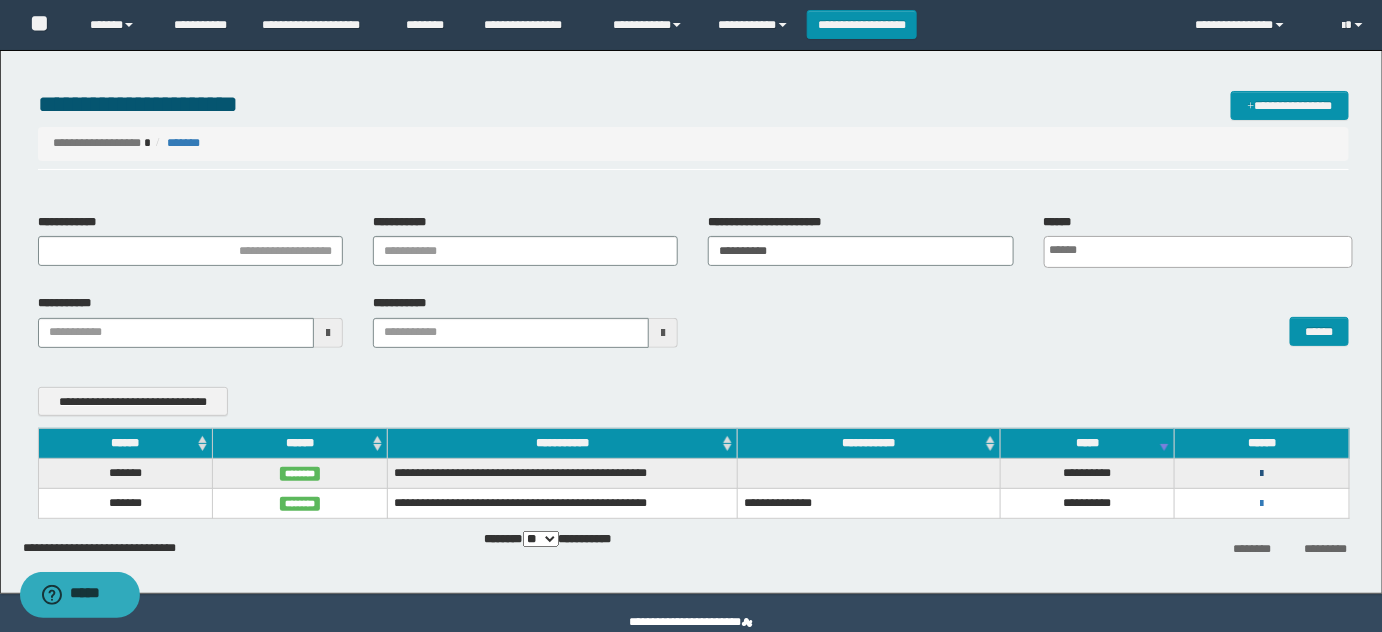 click at bounding box center (1262, 474) 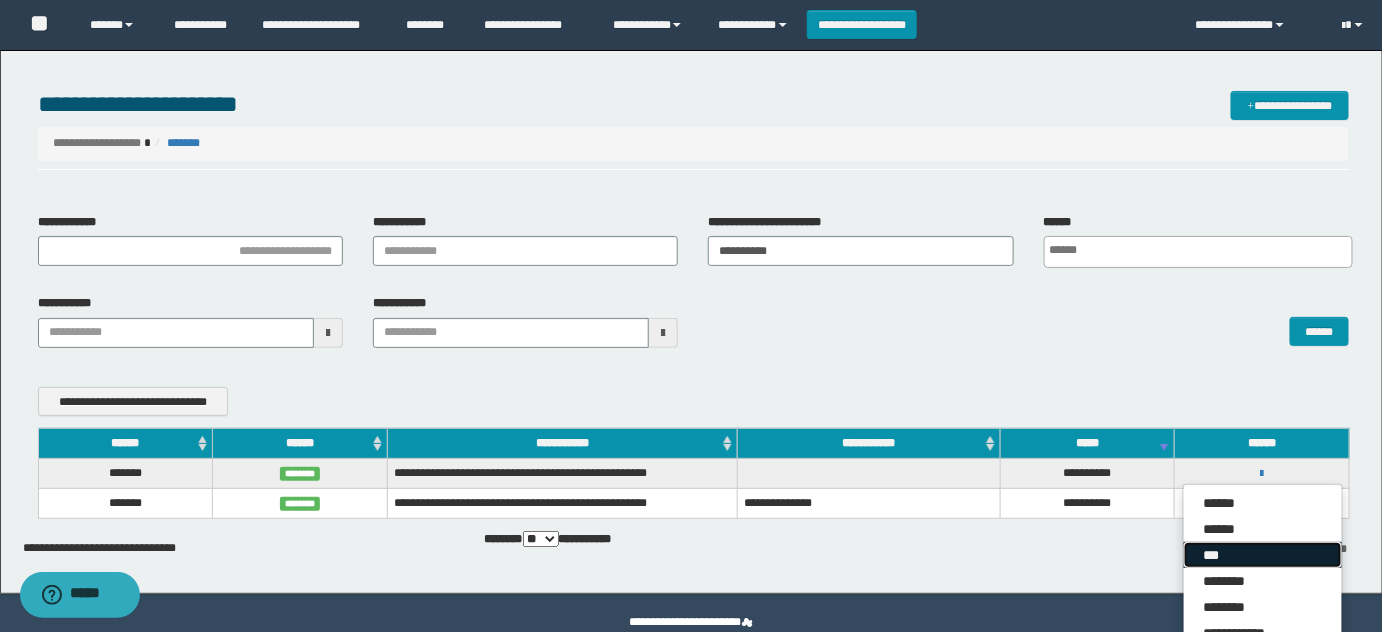 click on "***" at bounding box center (1263, 555) 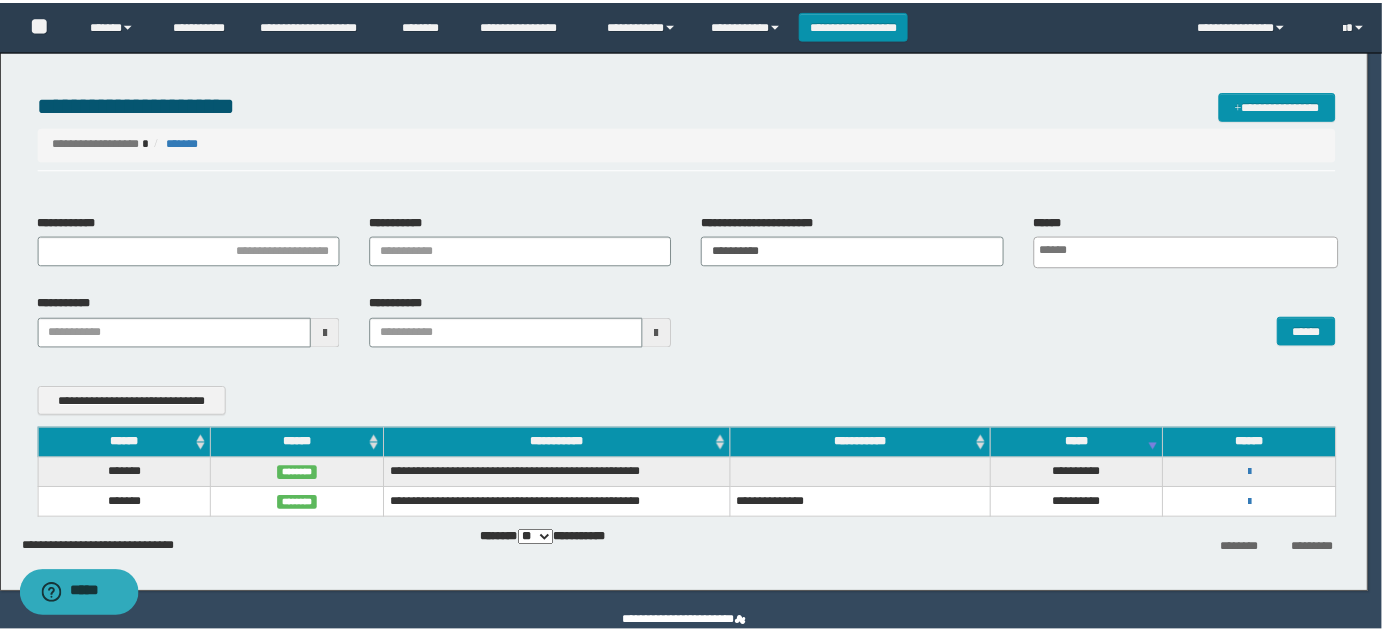 scroll, scrollTop: 0, scrollLeft: 0, axis: both 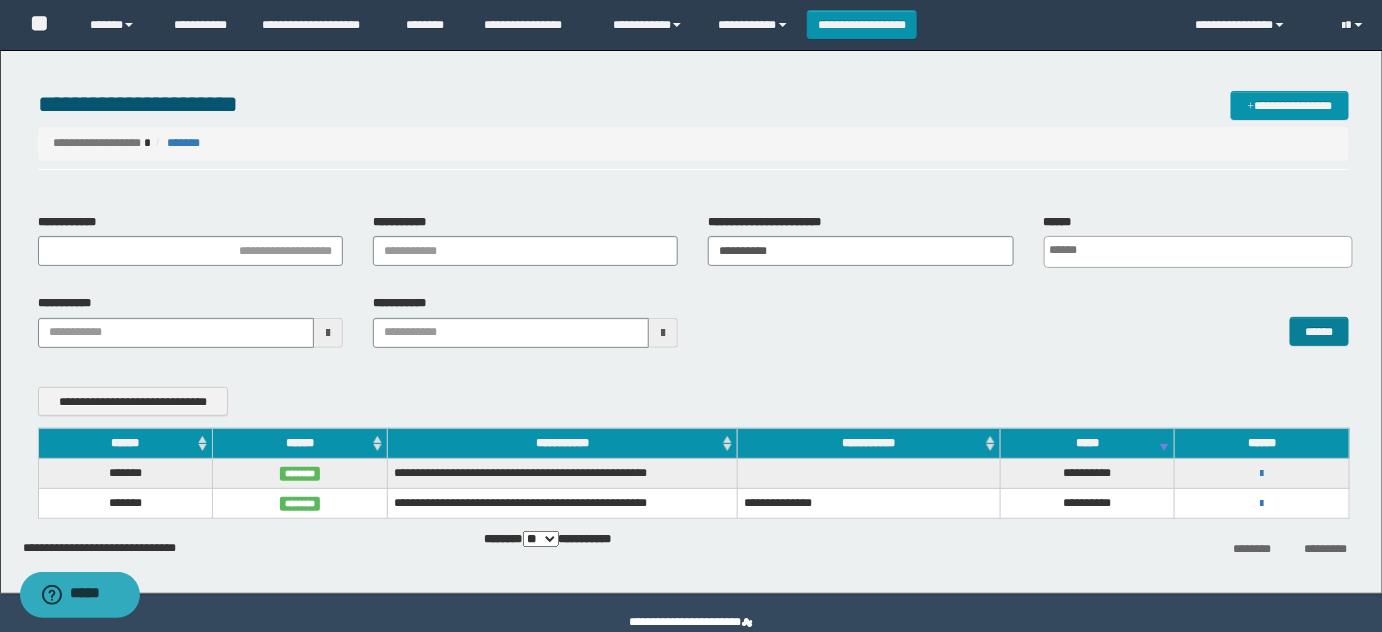 click on "******" at bounding box center [1028, 320] 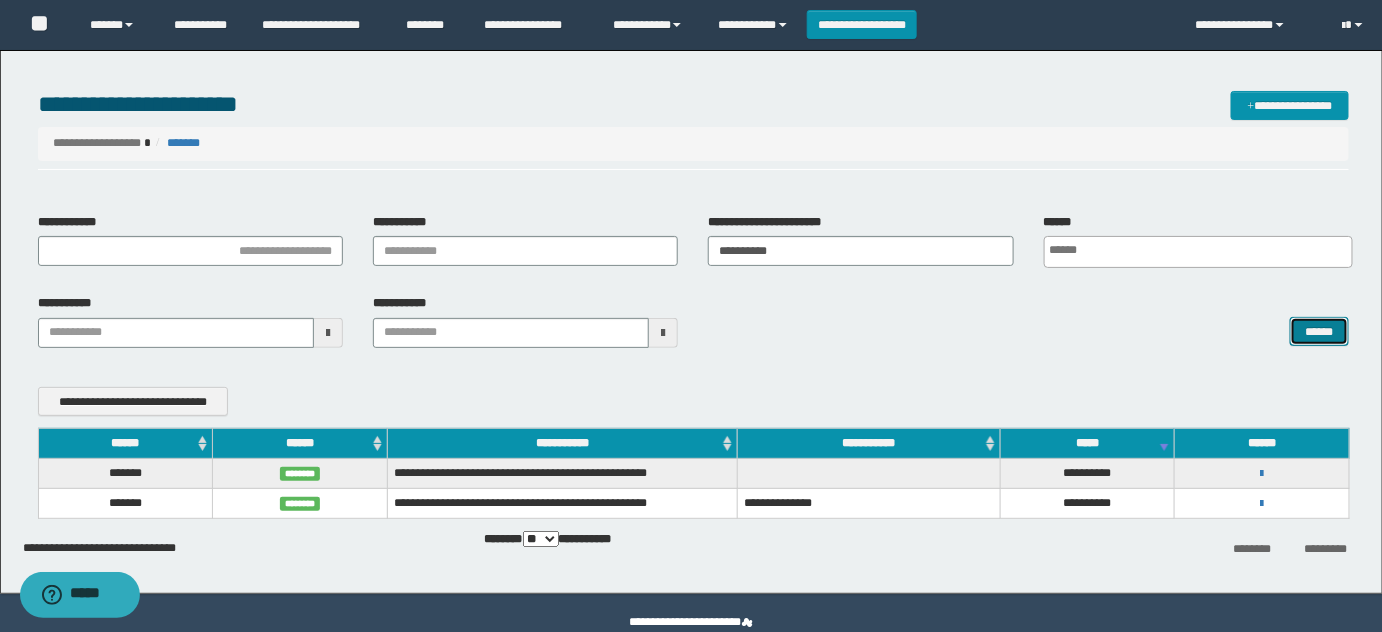 click on "******" at bounding box center [1319, 331] 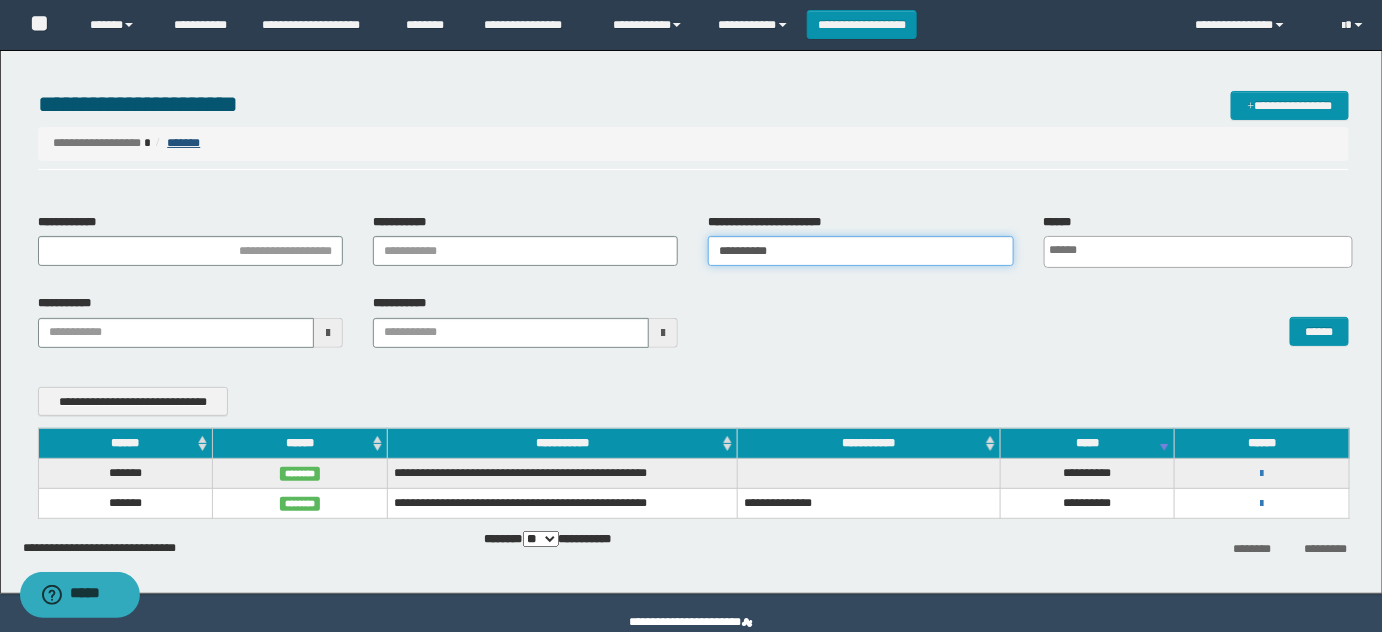 drag, startPoint x: 808, startPoint y: 252, endPoint x: 192, endPoint y: 146, distance: 625.0536 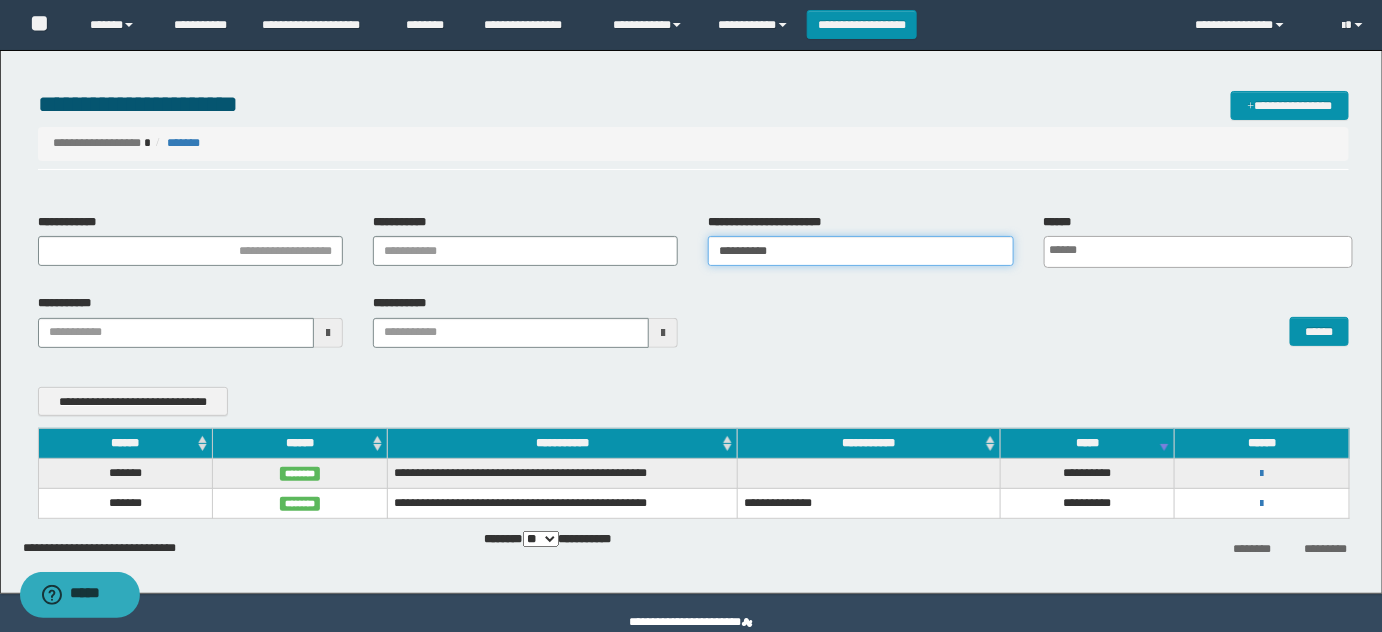 paste 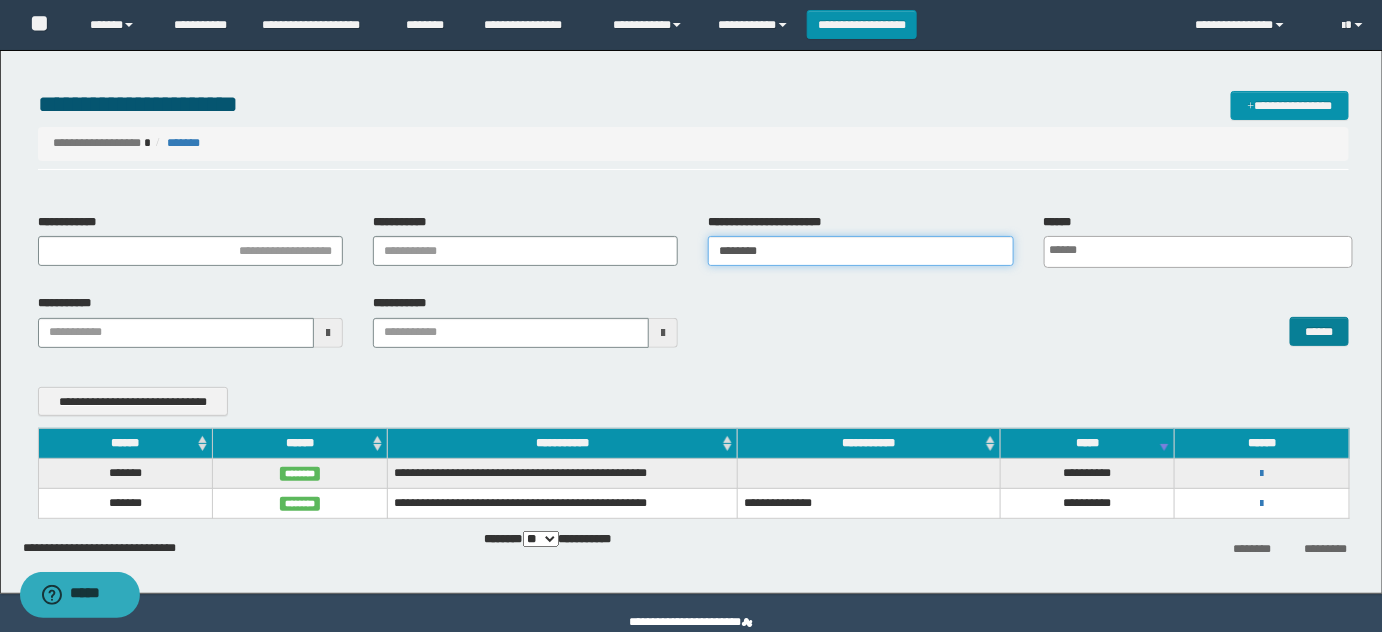 type on "********" 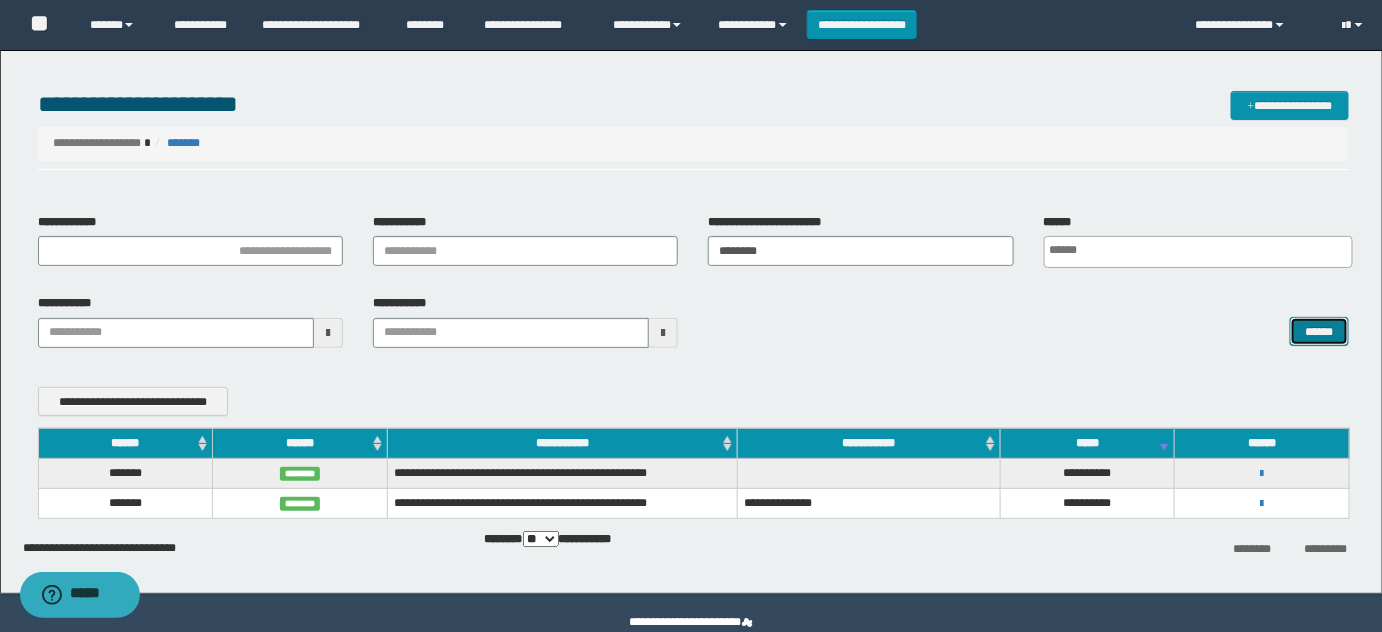 click on "******" at bounding box center (1319, 331) 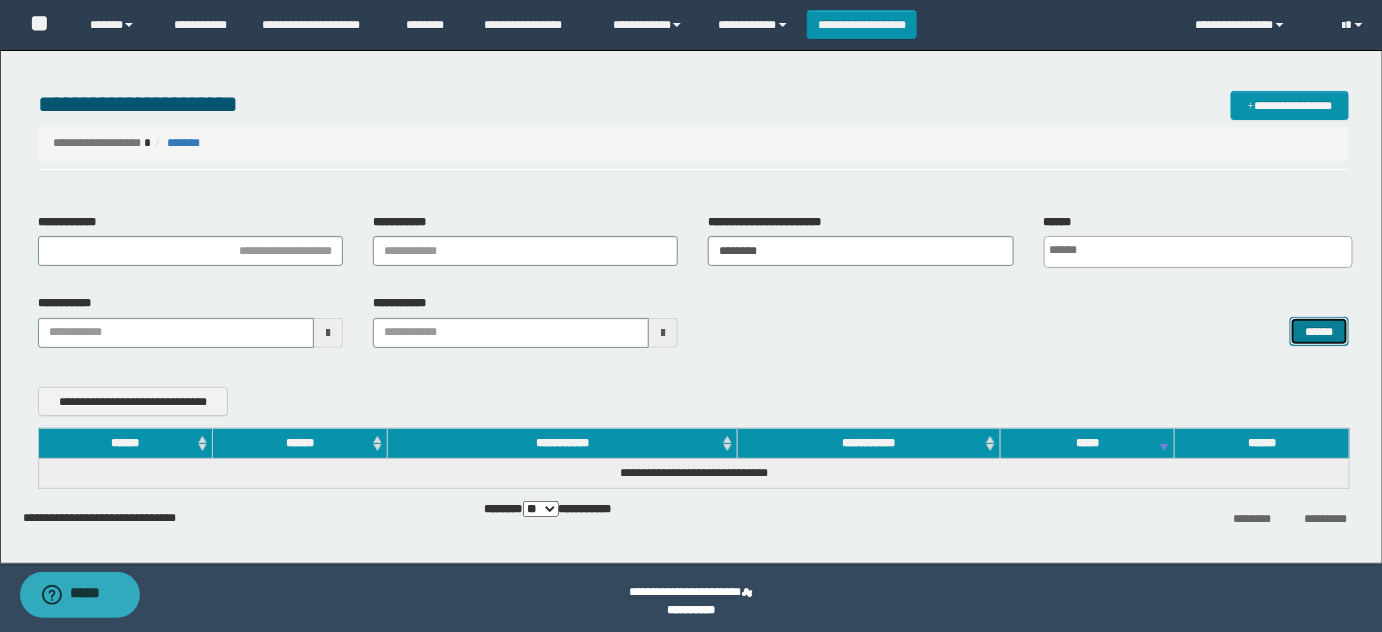 type 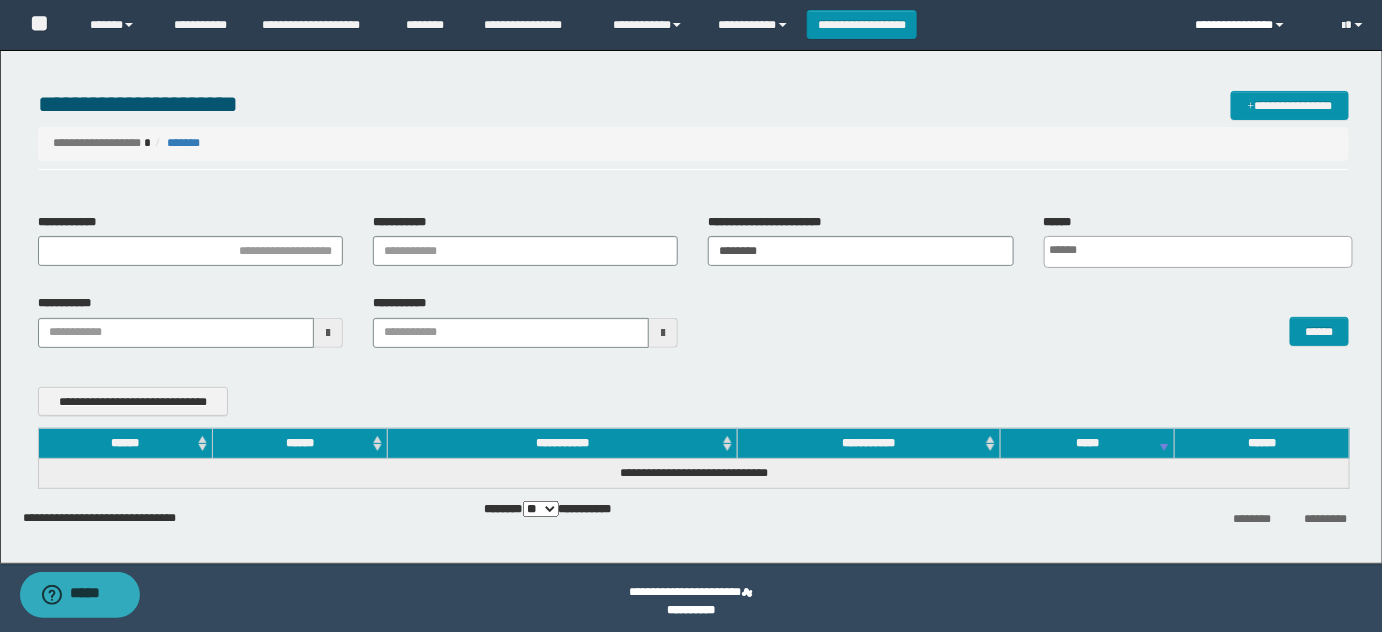 click on "**********" at bounding box center (1254, 25) 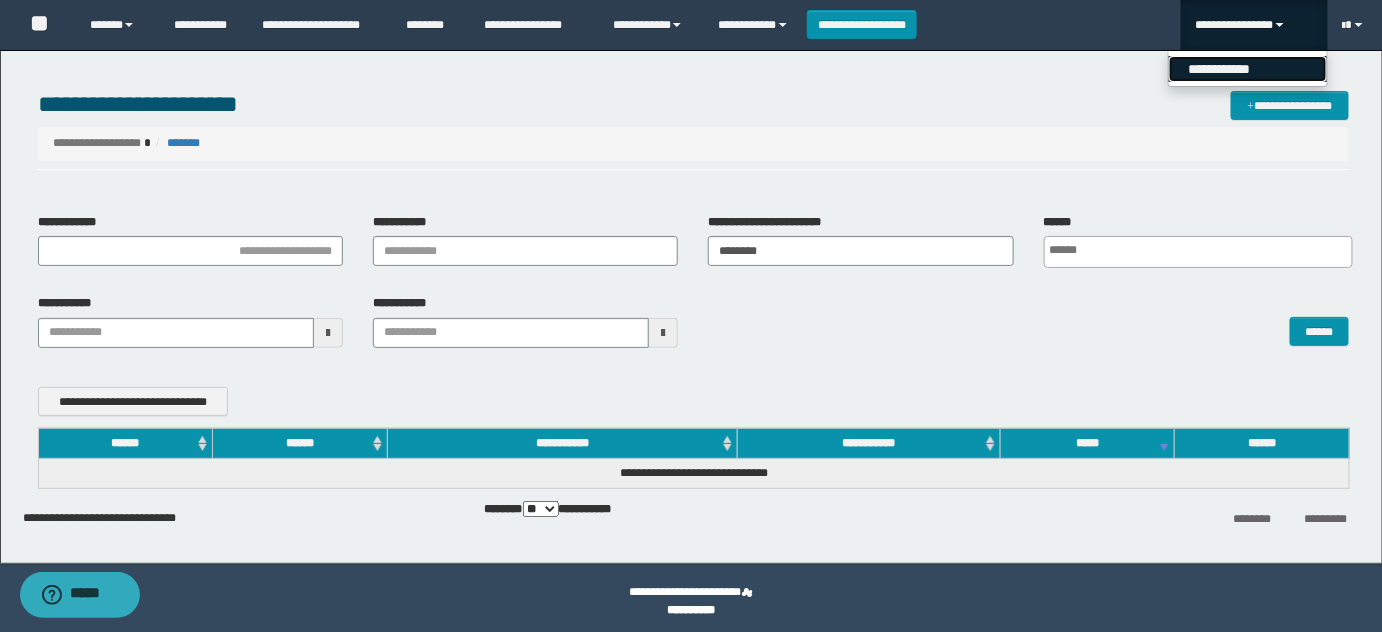 click on "**********" at bounding box center [1248, 69] 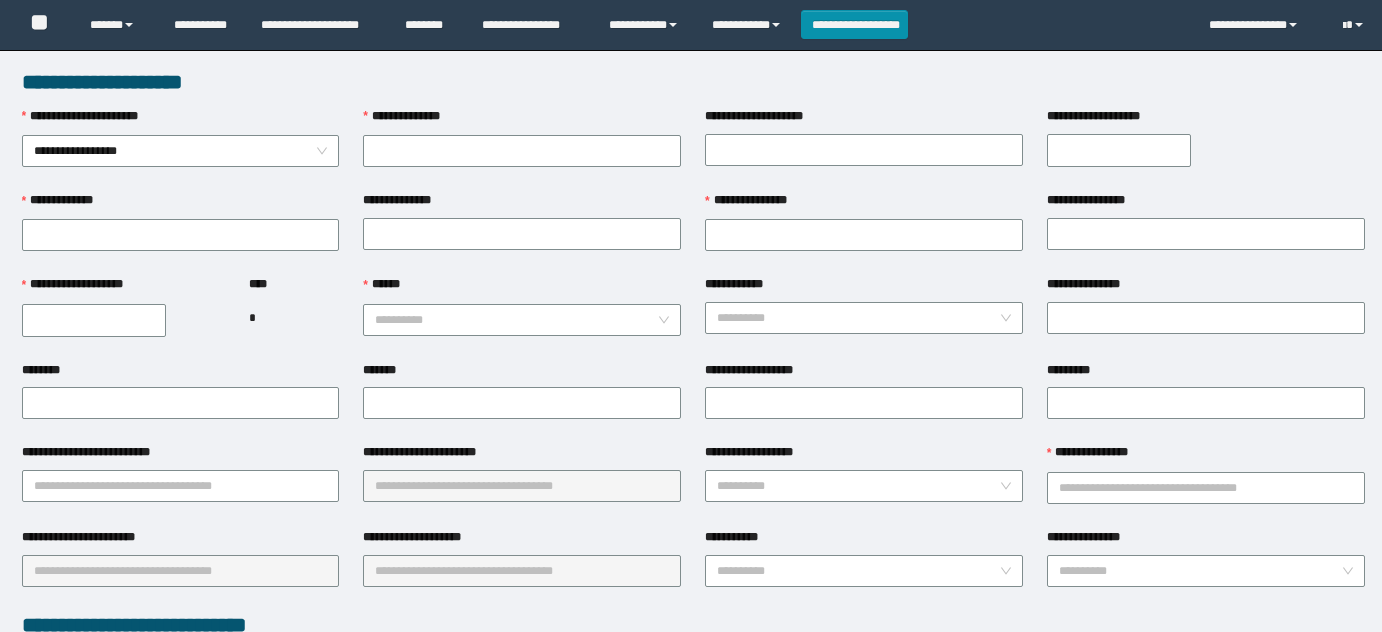 scroll, scrollTop: 0, scrollLeft: 0, axis: both 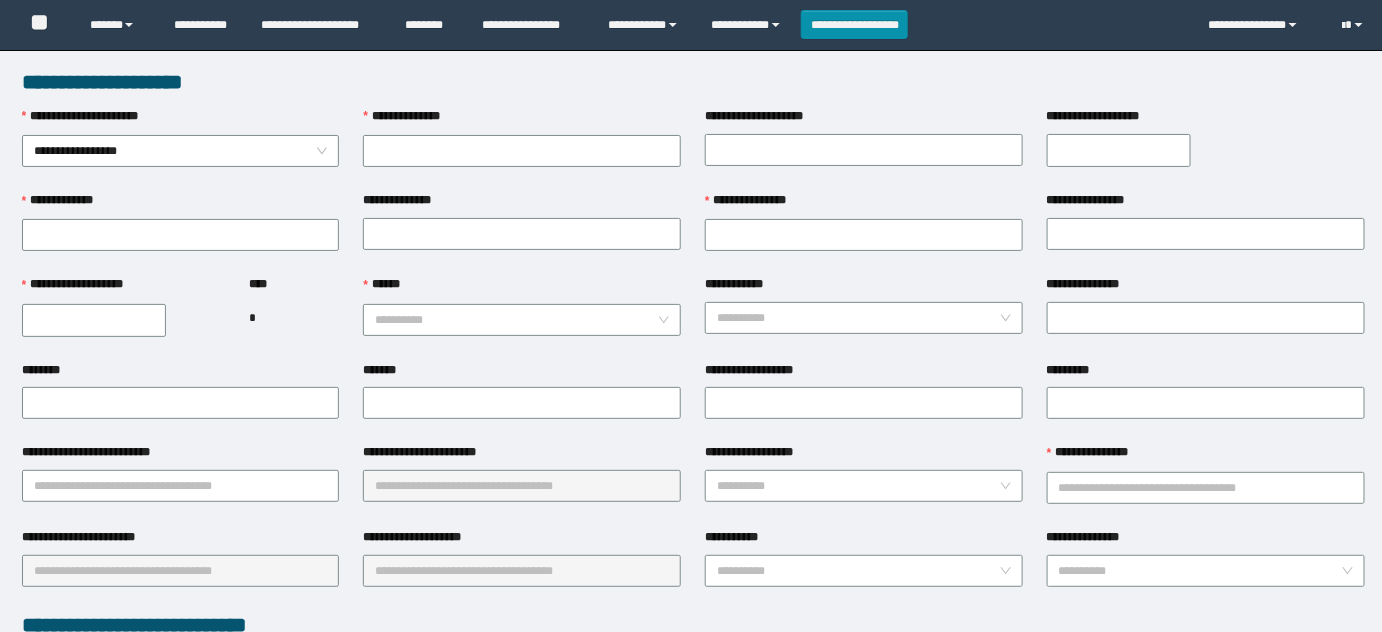 click on "**********" at bounding box center [181, 205] 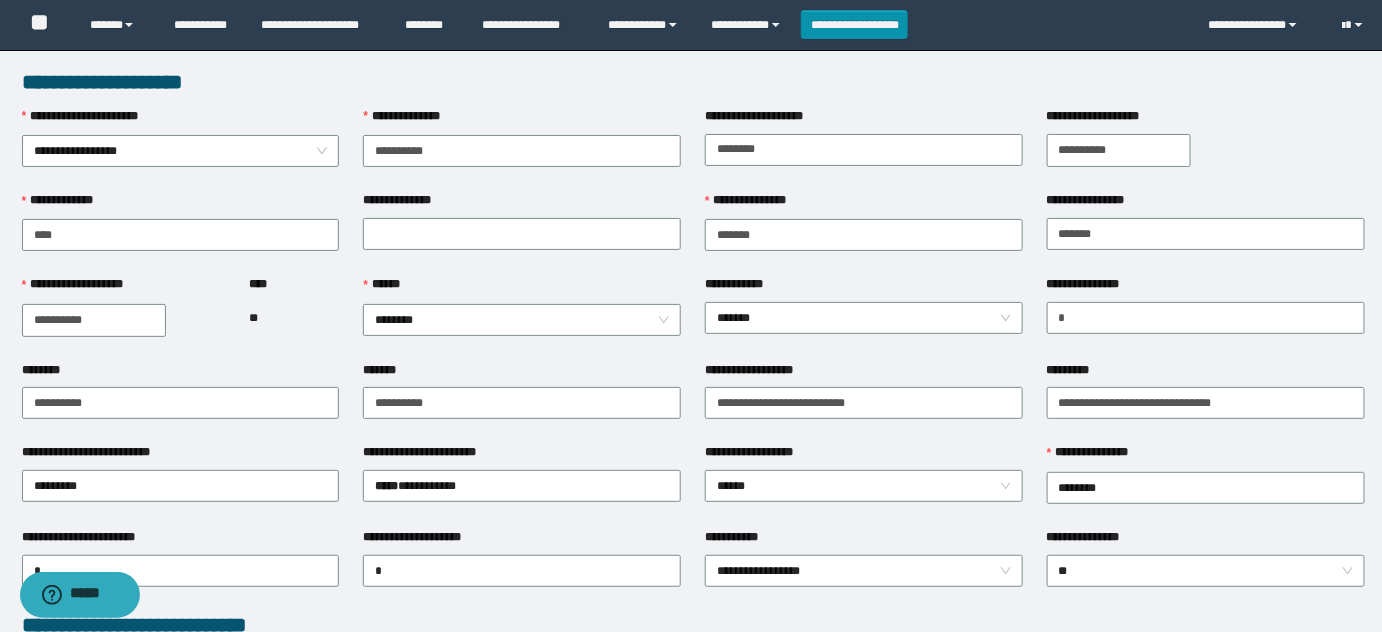 scroll, scrollTop: 0, scrollLeft: 0, axis: both 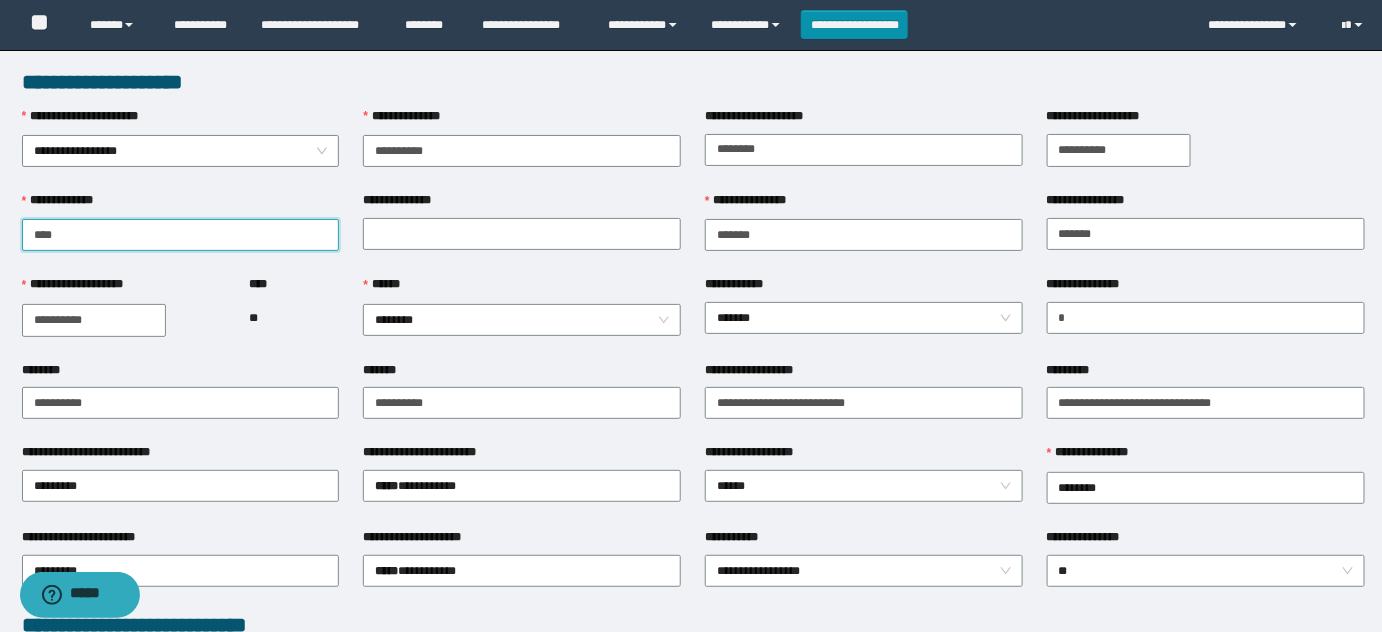 drag, startPoint x: 157, startPoint y: 226, endPoint x: 0, endPoint y: 229, distance: 157.02866 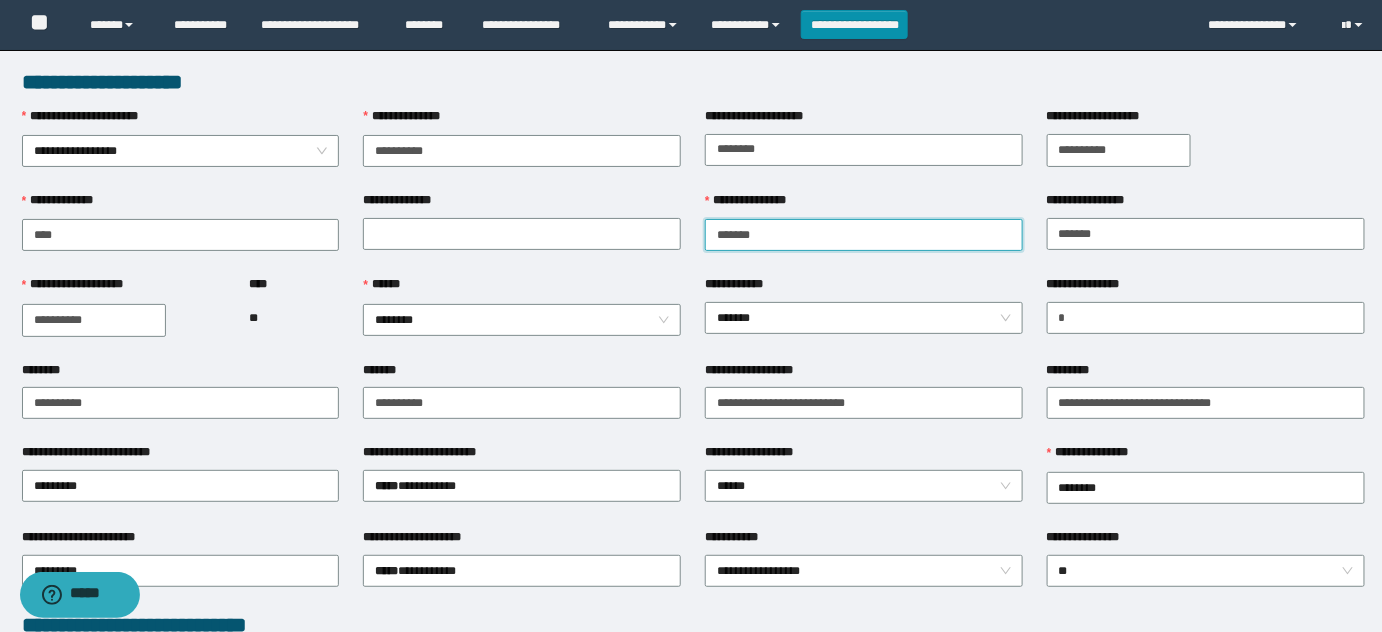 type on "*******" 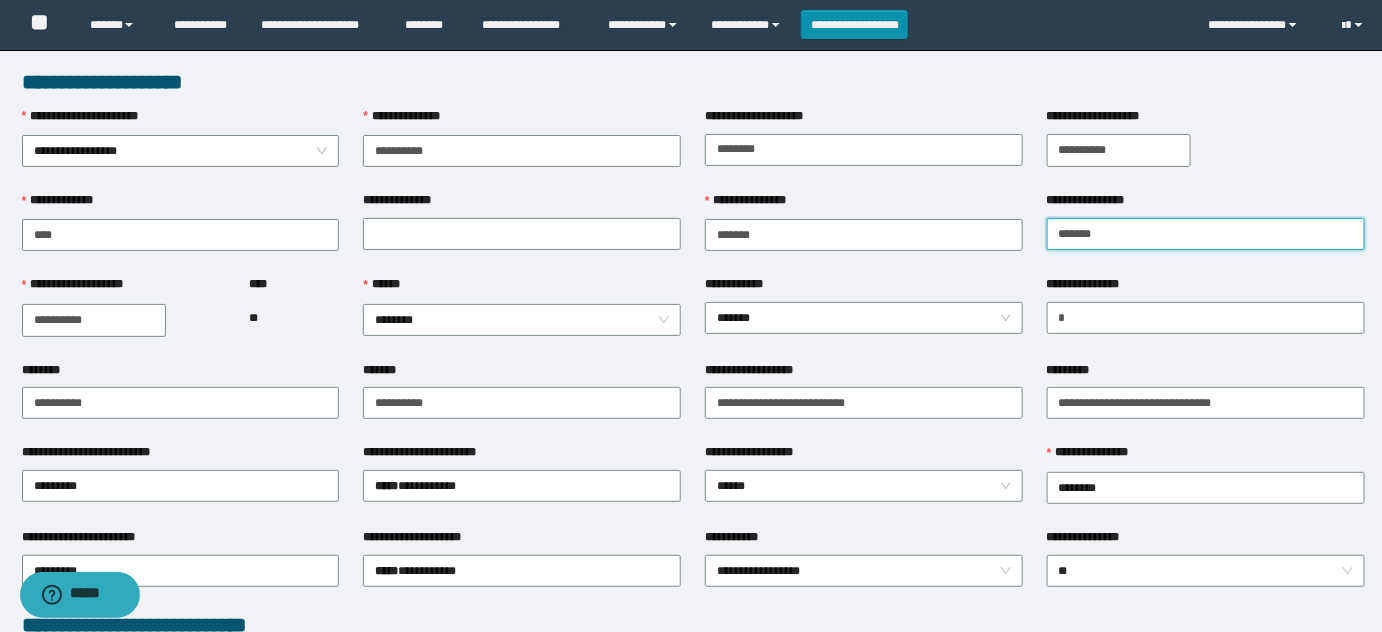 type on "*******" 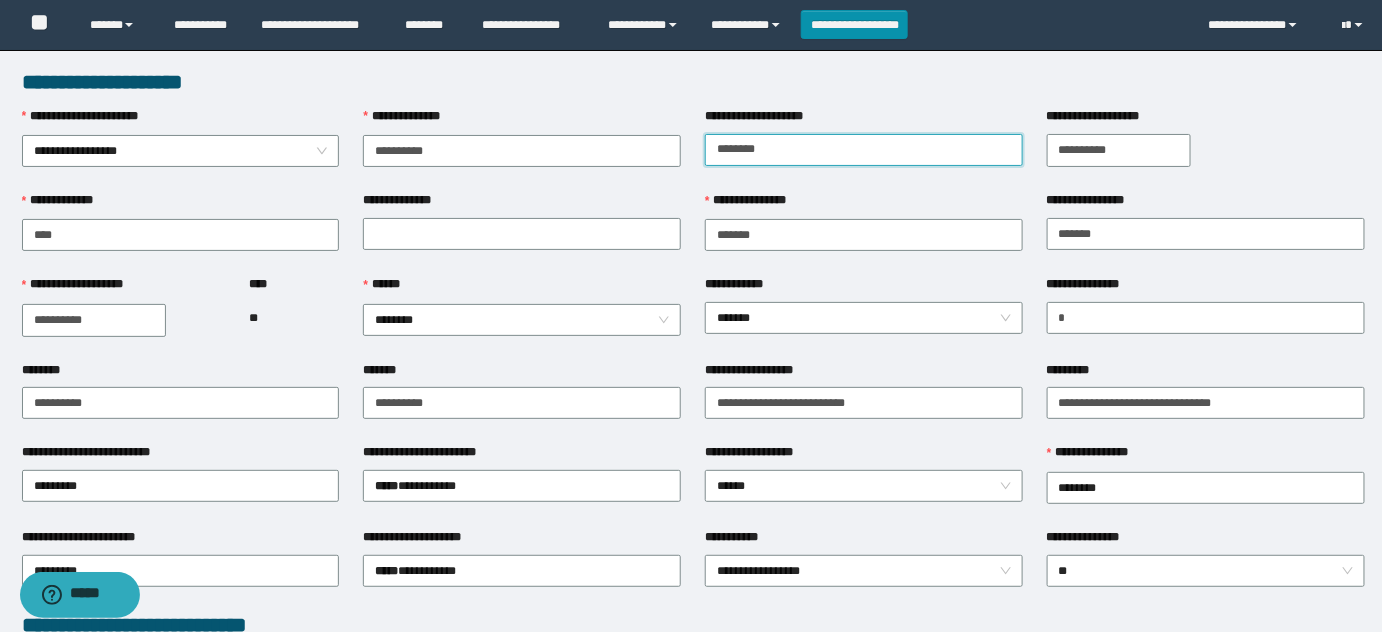 click on "**********" at bounding box center [864, 150] 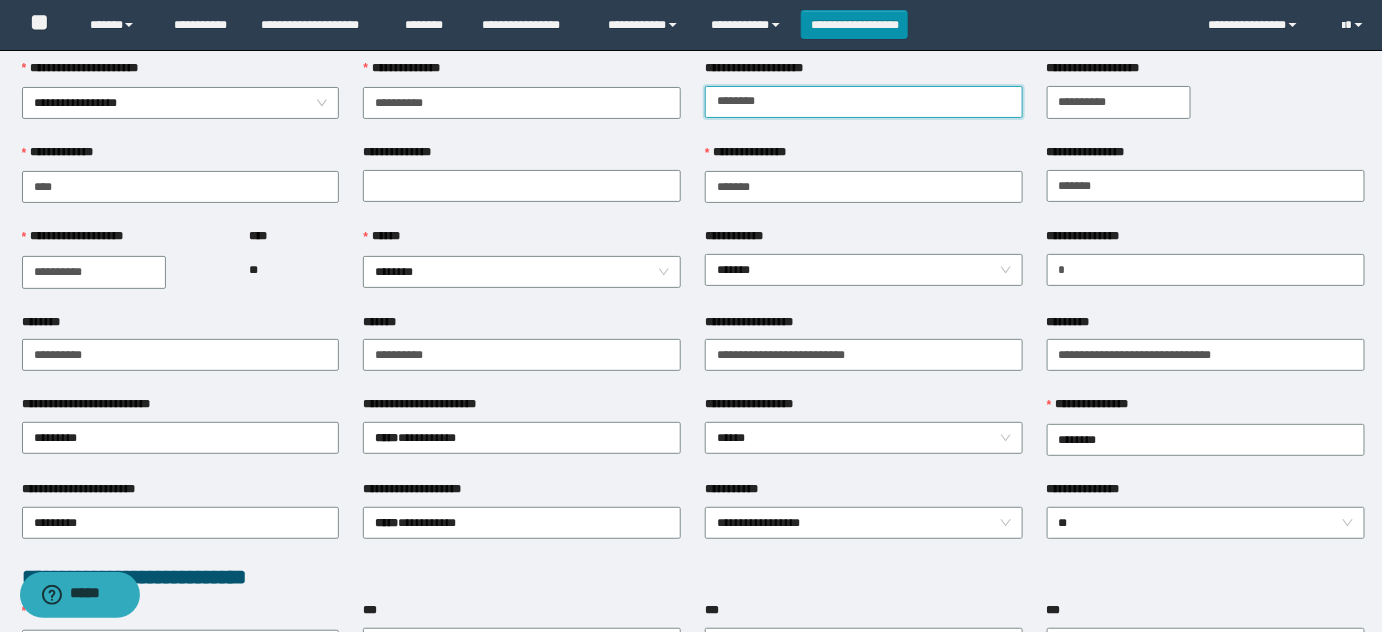 scroll, scrollTop: 90, scrollLeft: 0, axis: vertical 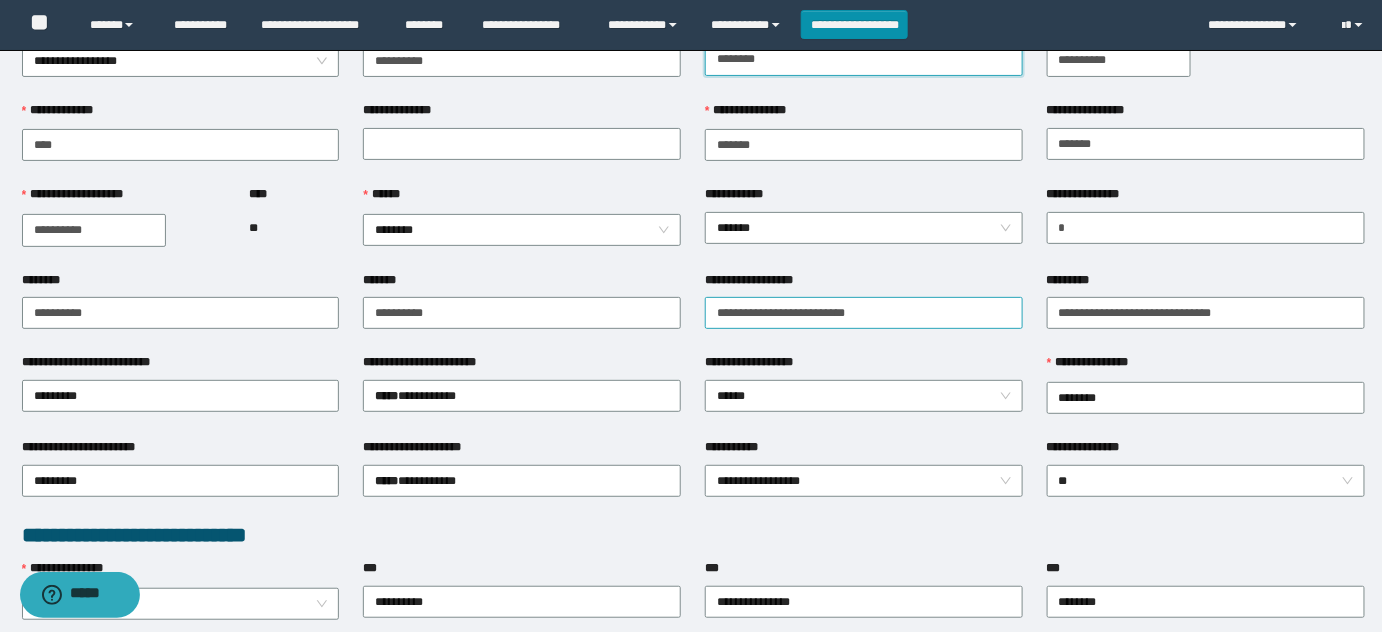 type on "********" 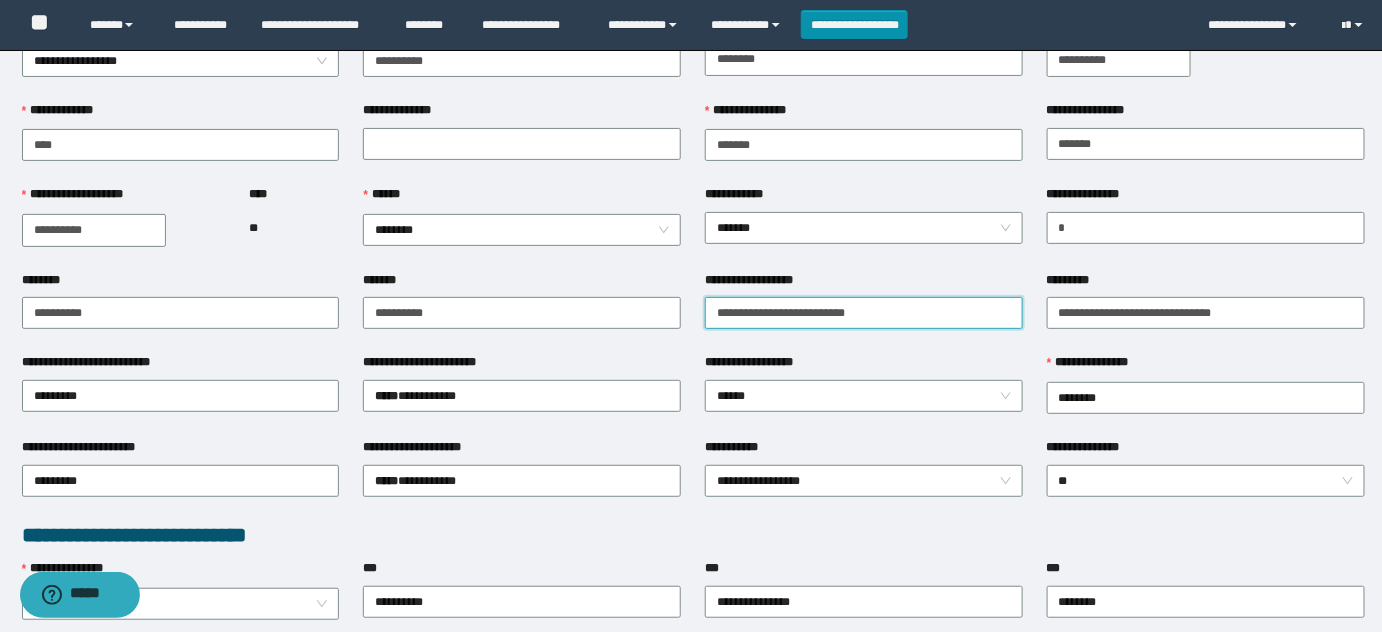 click on "**********" at bounding box center [864, 313] 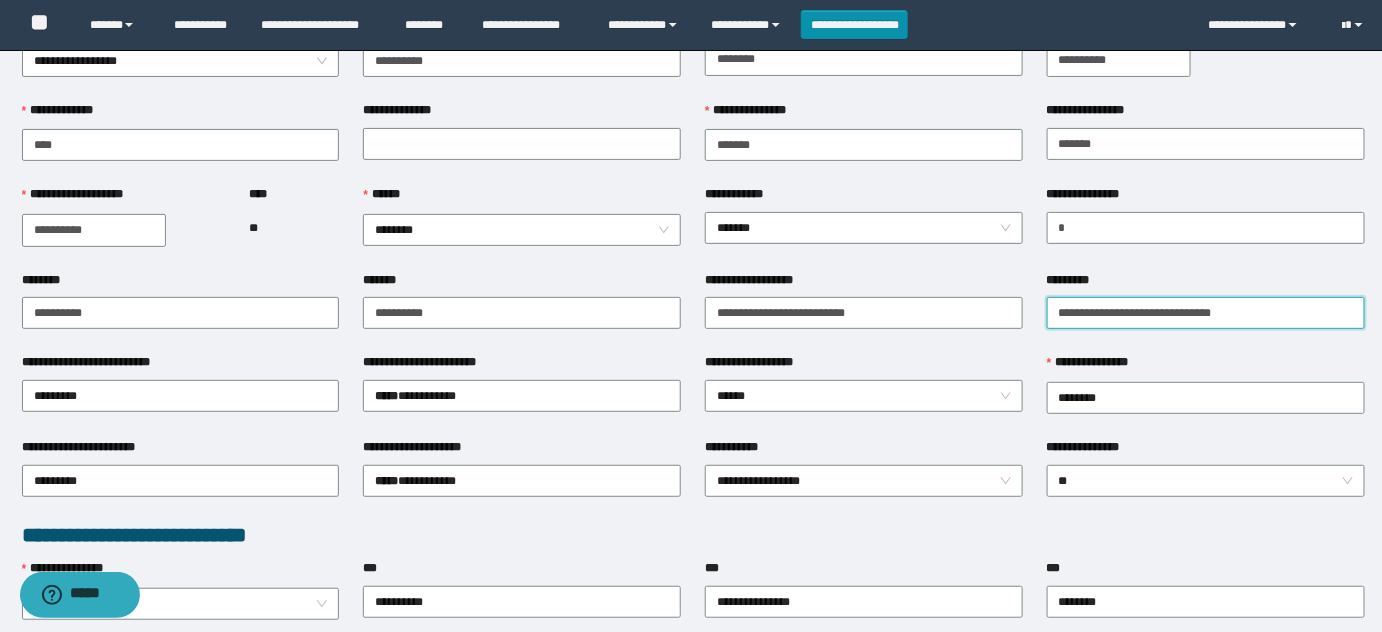 click on "*********" at bounding box center (1206, 313) 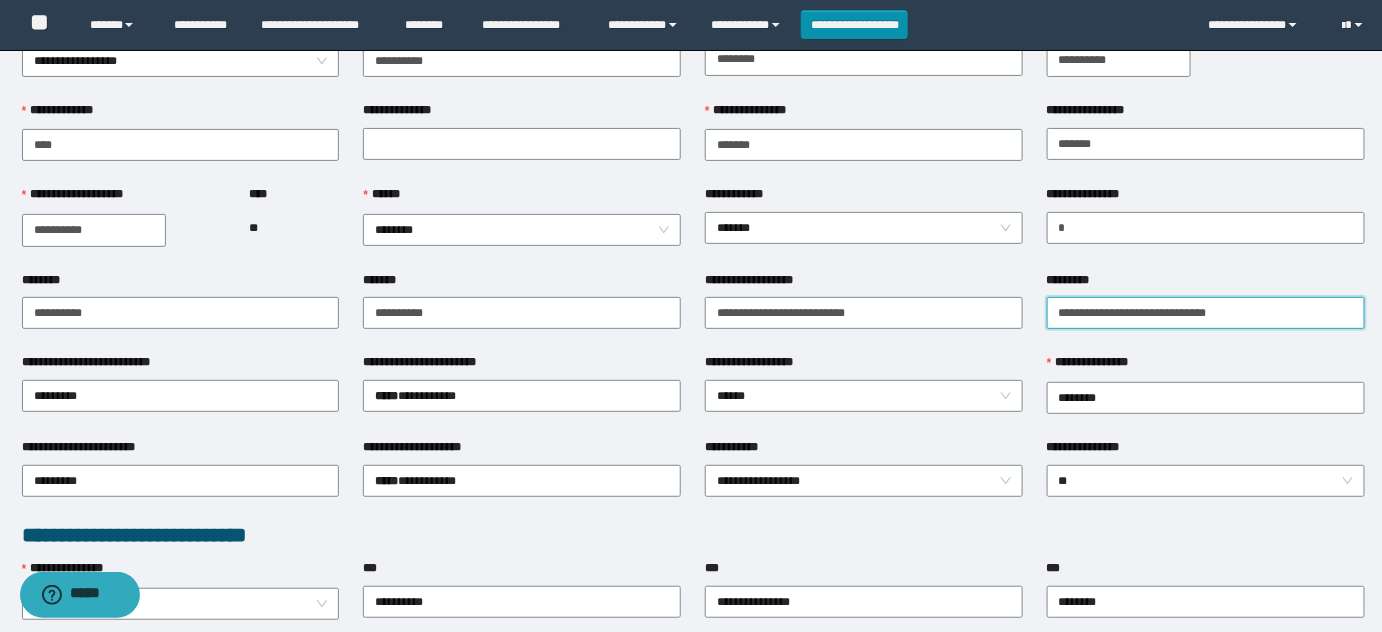 click on "**********" at bounding box center (1206, 313) 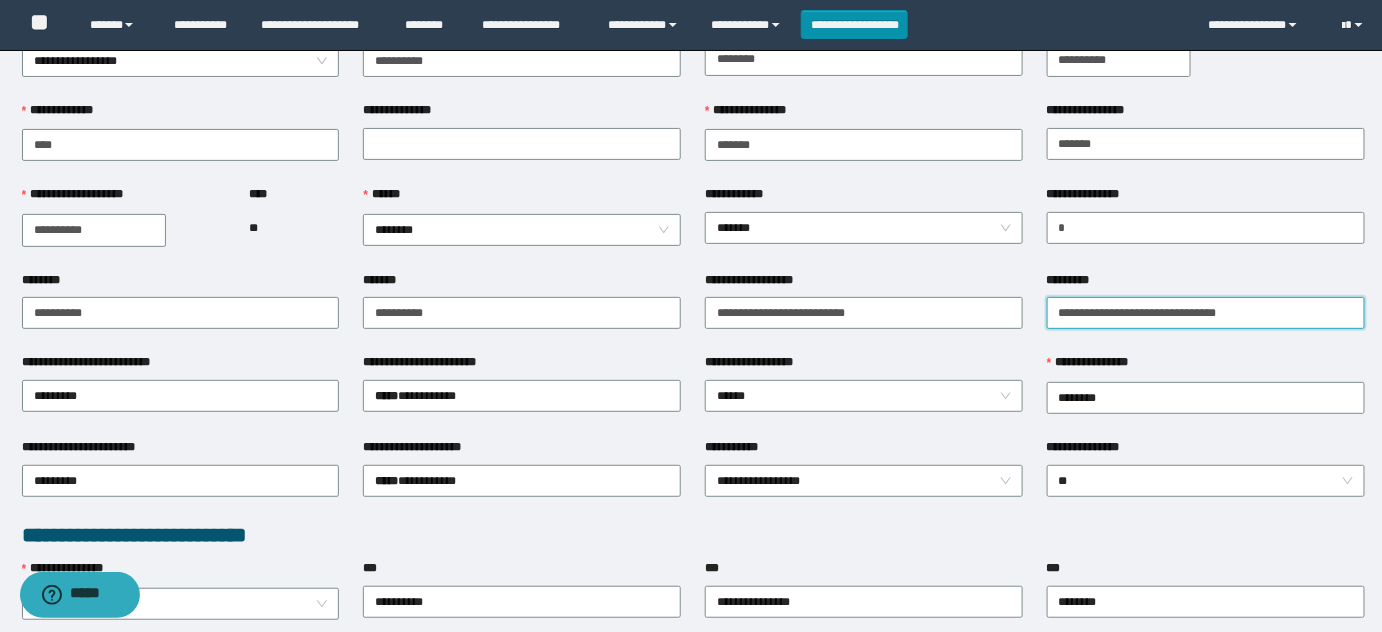 type on "**********" 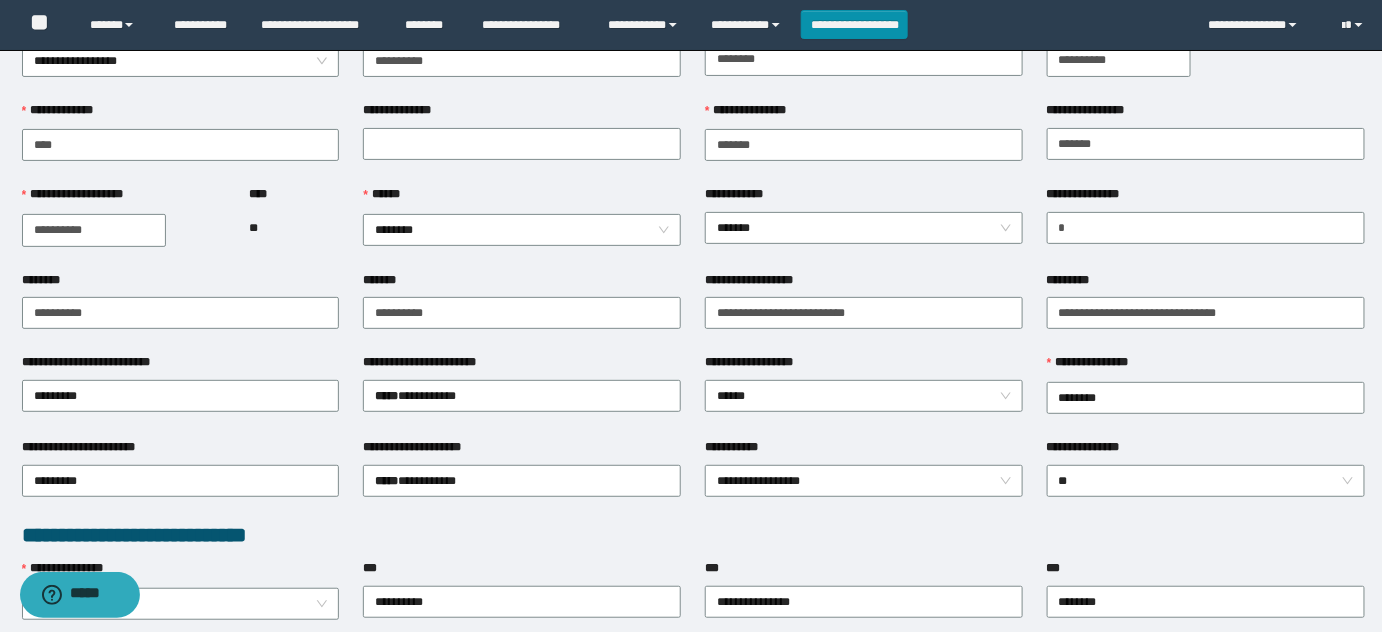 click on "*********" at bounding box center (1206, 284) 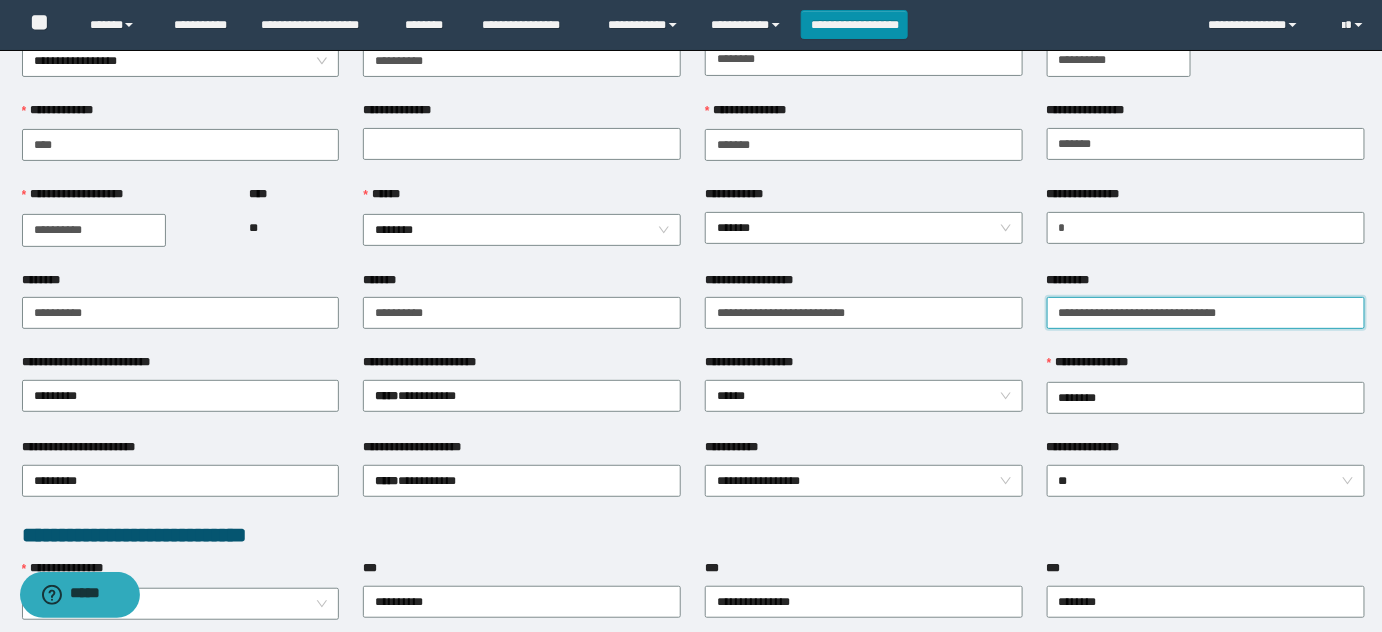 click on "**********" at bounding box center (1206, 313) 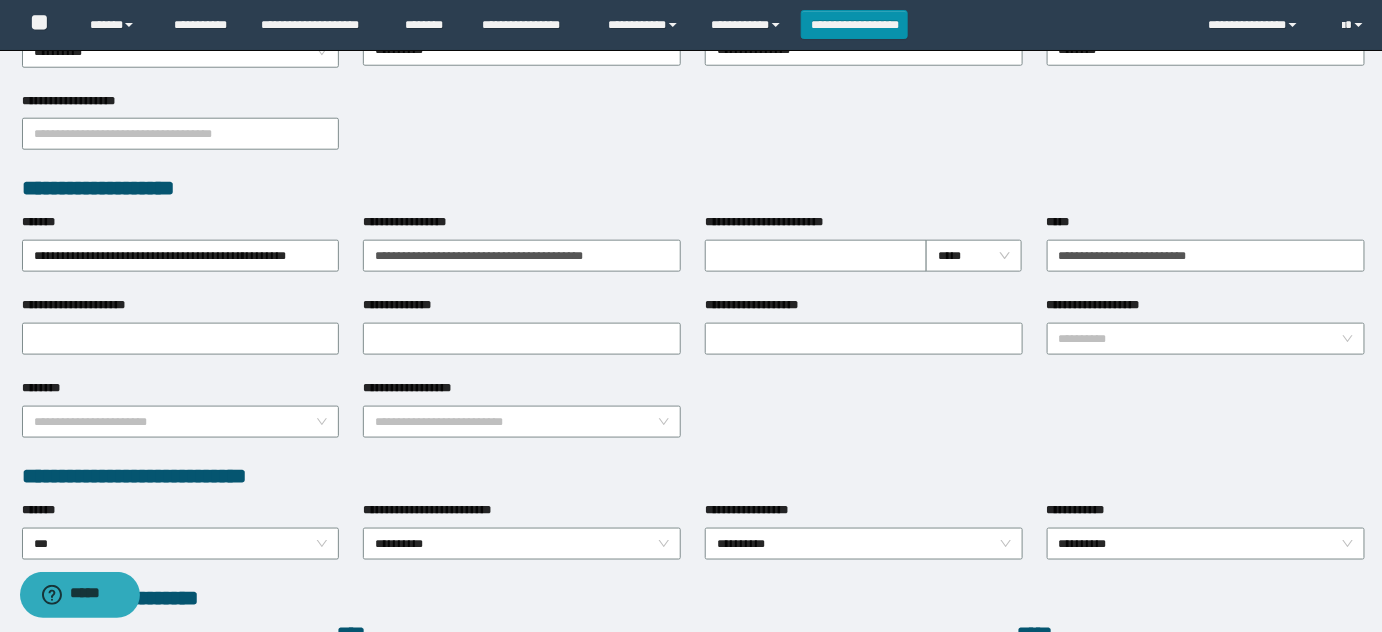 scroll, scrollTop: 636, scrollLeft: 0, axis: vertical 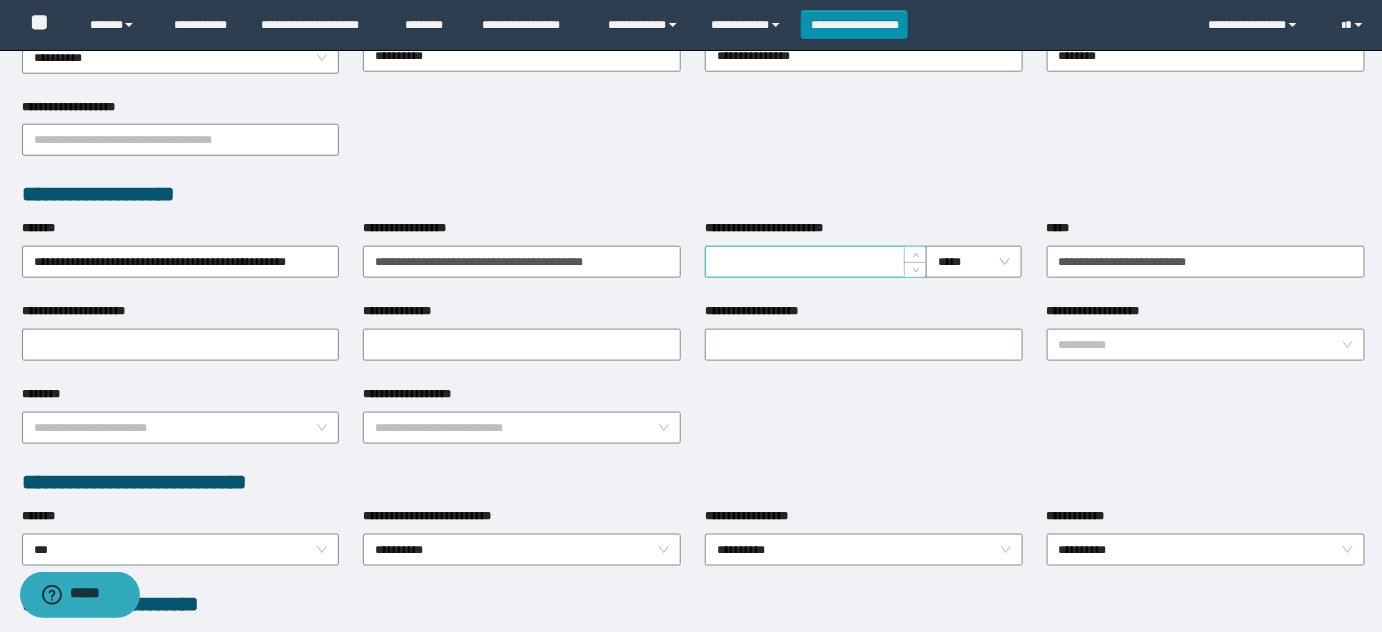 click on "**********" at bounding box center [816, 262] 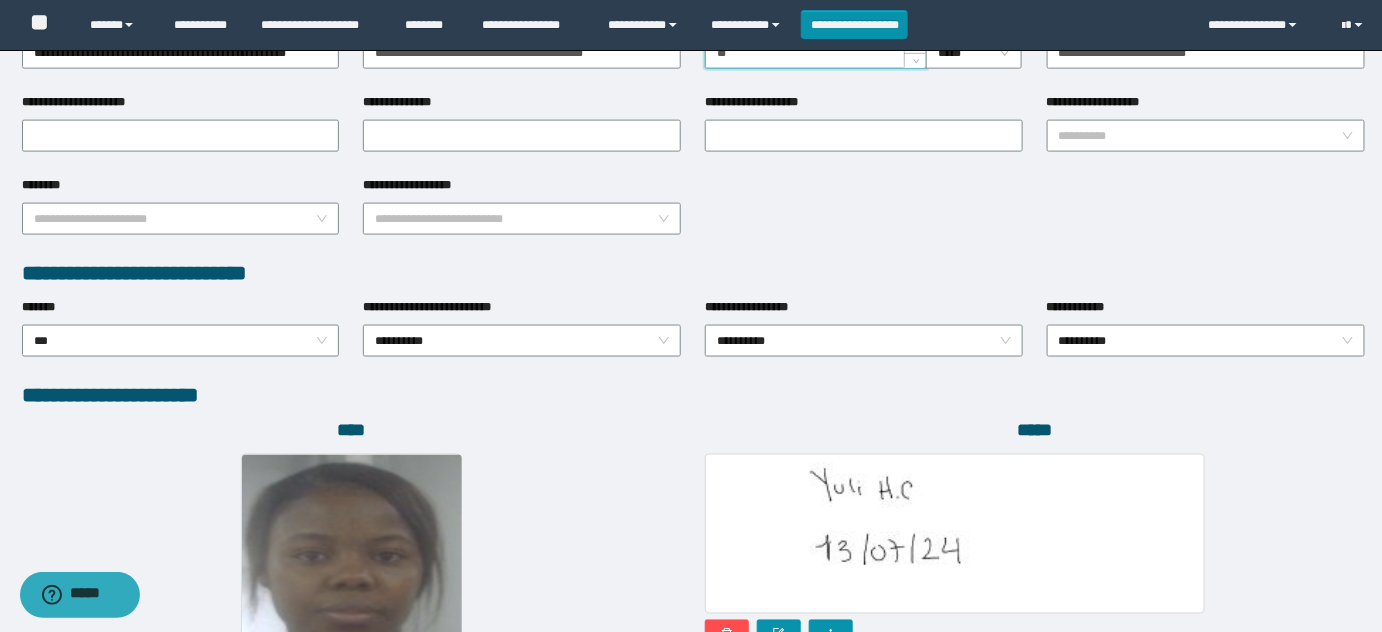 scroll, scrollTop: 1000, scrollLeft: 0, axis: vertical 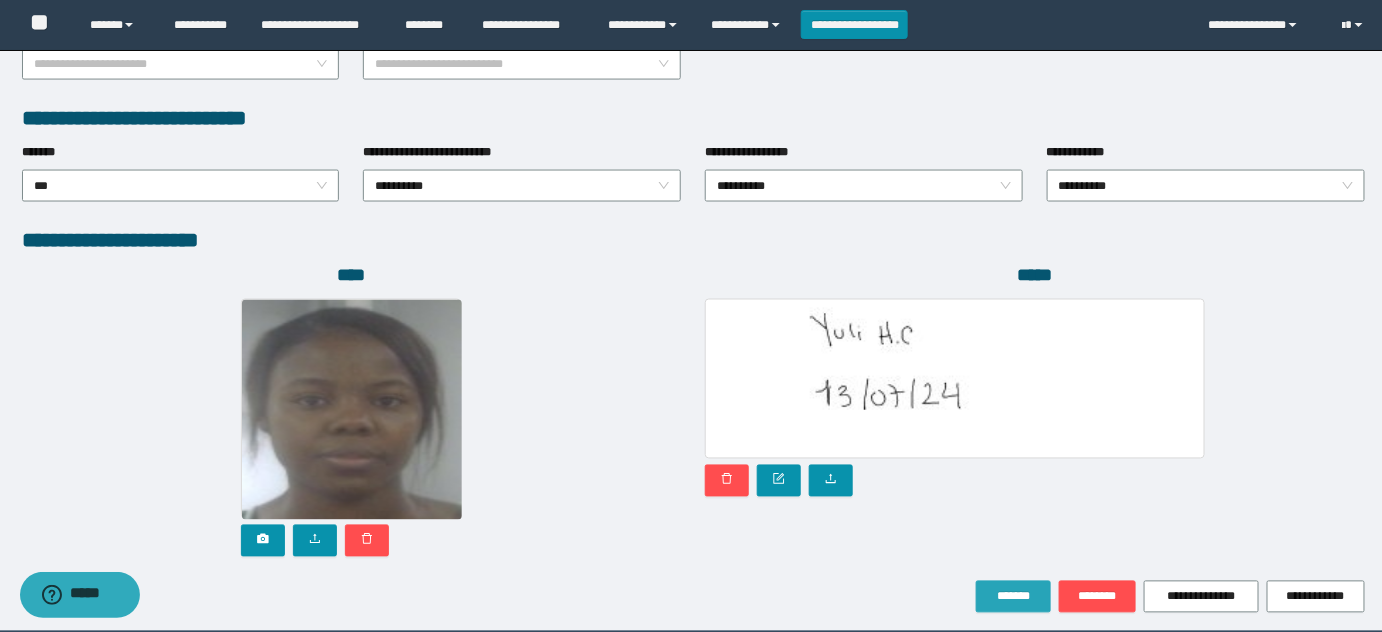 type on "**" 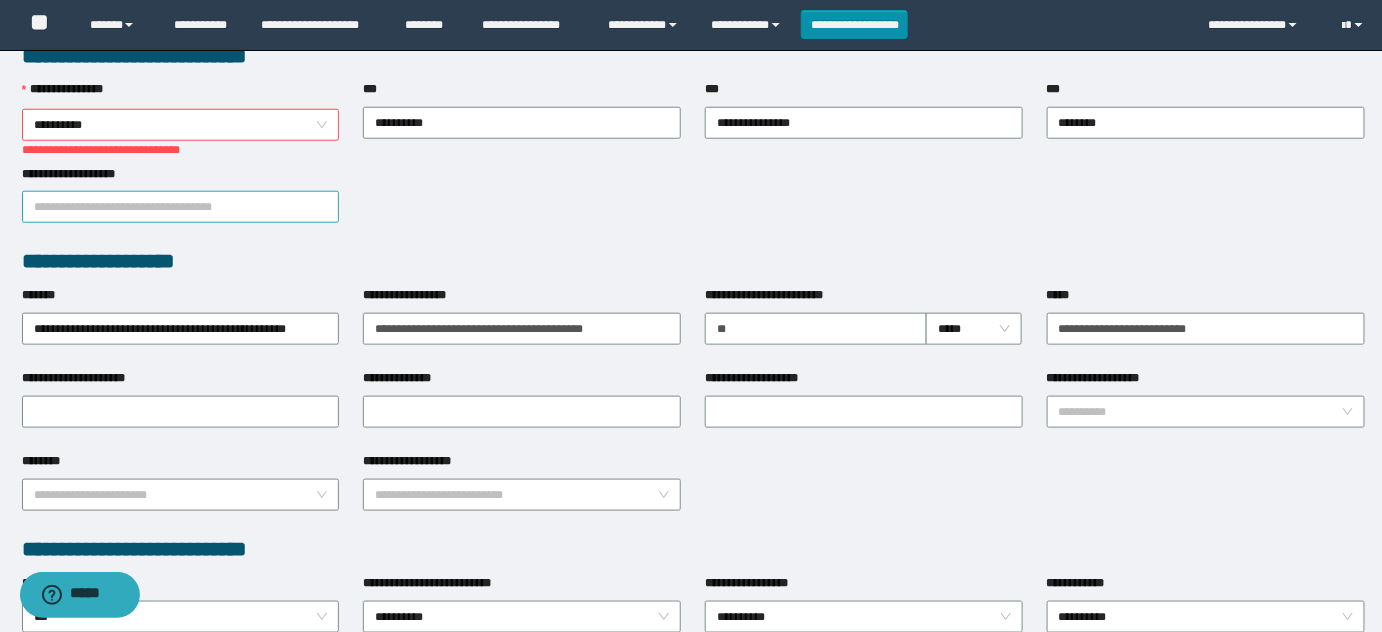 scroll, scrollTop: 454, scrollLeft: 0, axis: vertical 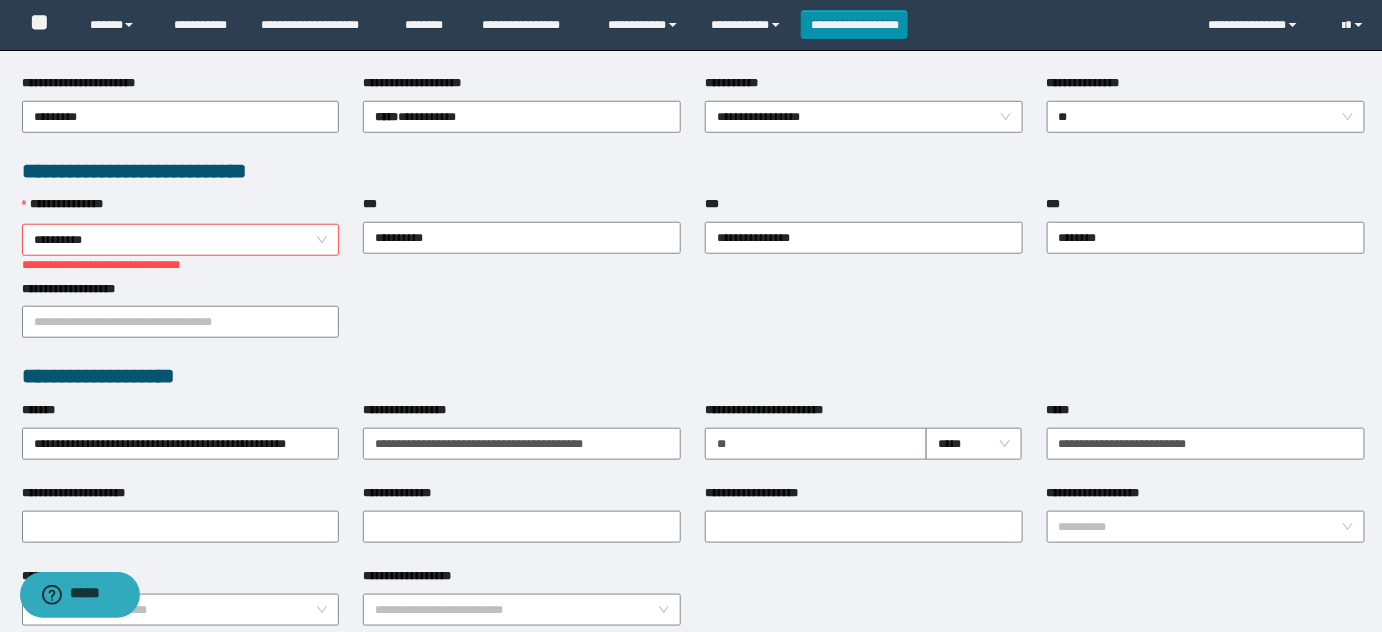 click on "**********" at bounding box center [181, 240] 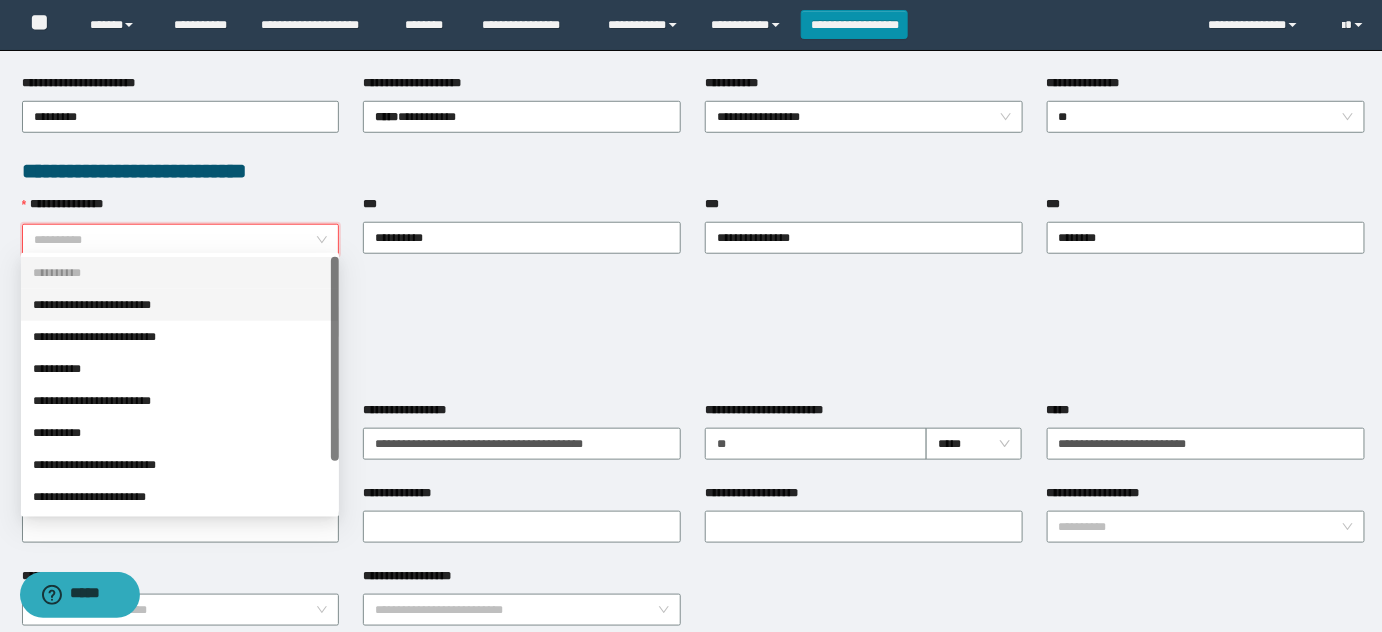 click on "**********" at bounding box center [180, 305] 